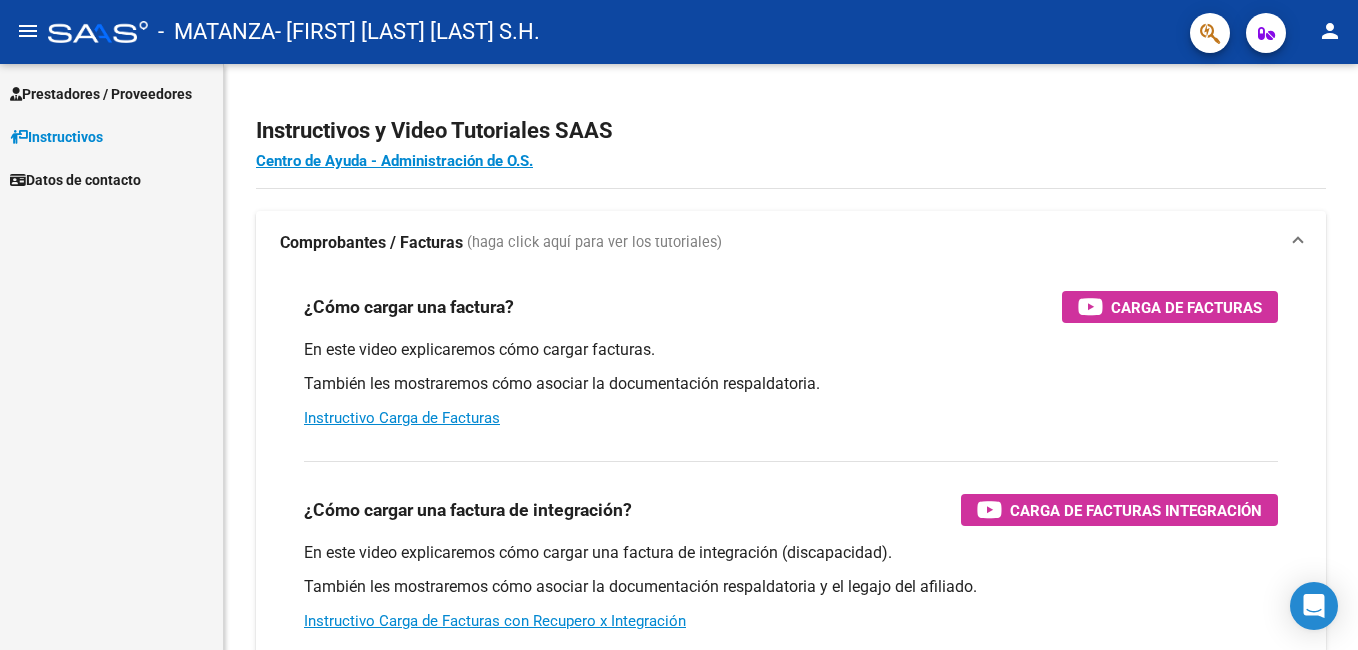 scroll, scrollTop: 0, scrollLeft: 0, axis: both 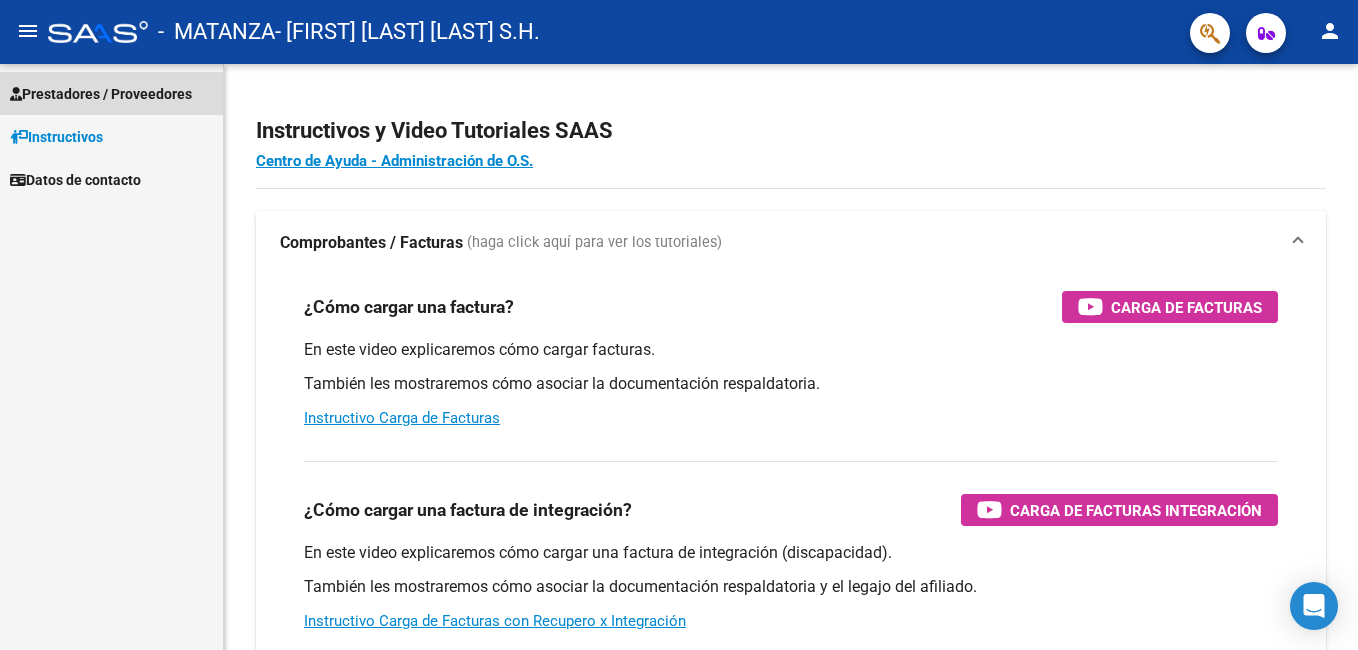 click on "Prestadores / Proveedores" at bounding box center (101, 94) 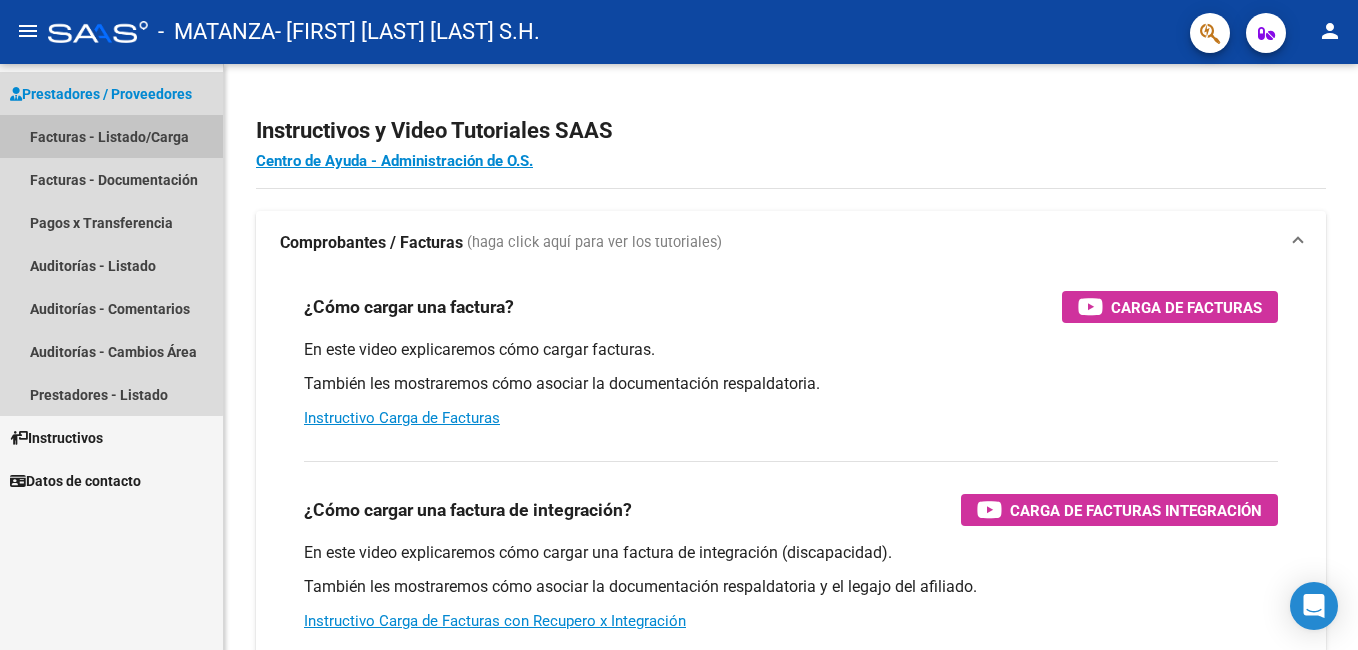 click on "Facturas - Listado/Carga" at bounding box center (111, 136) 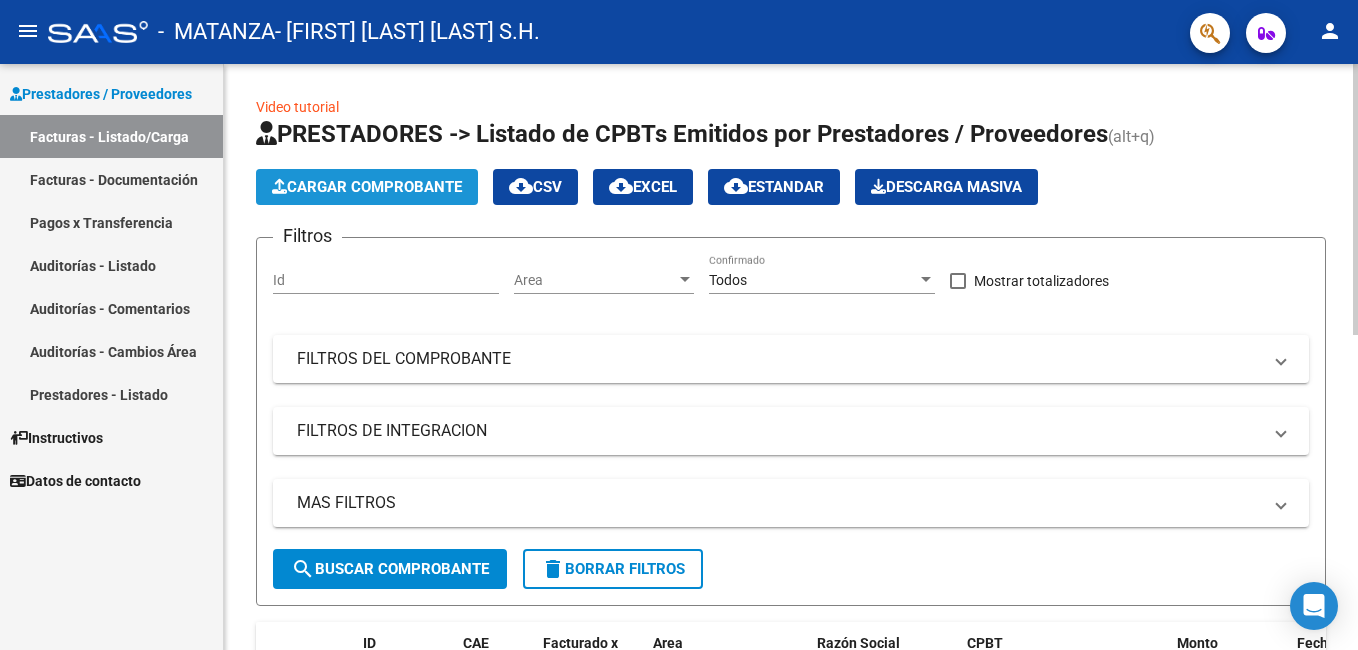 click on "Cargar Comprobante" 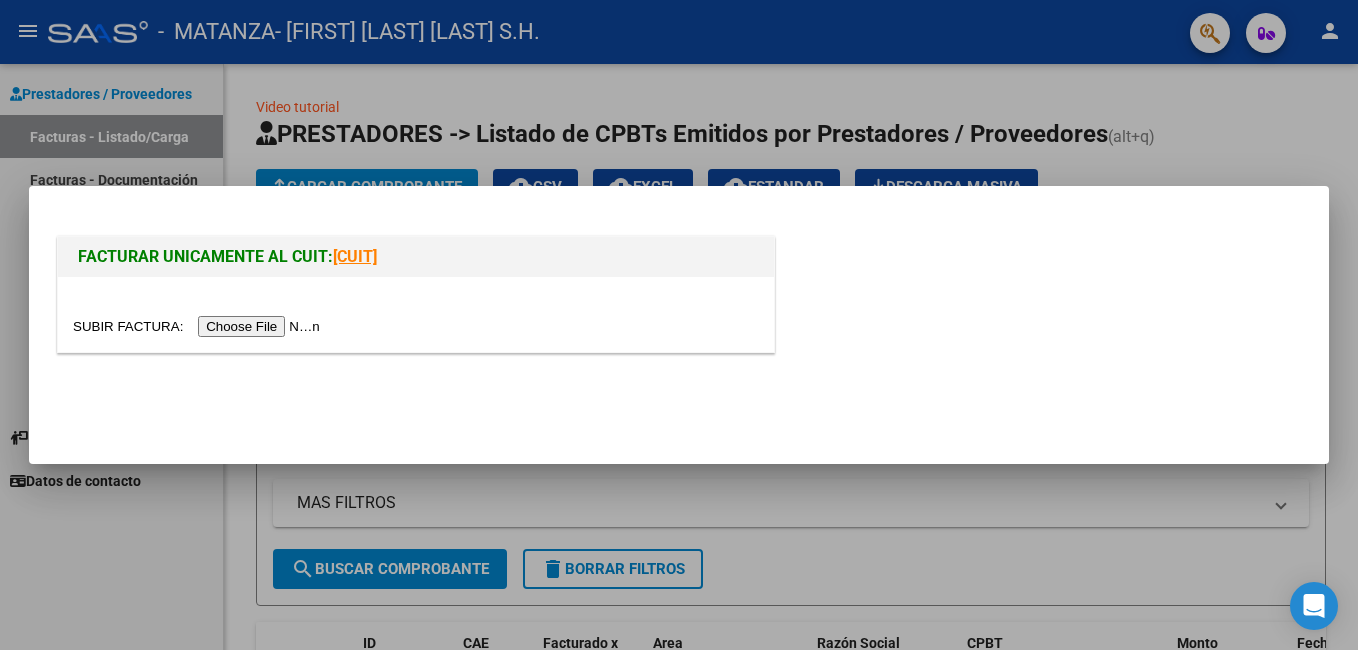 click at bounding box center [199, 326] 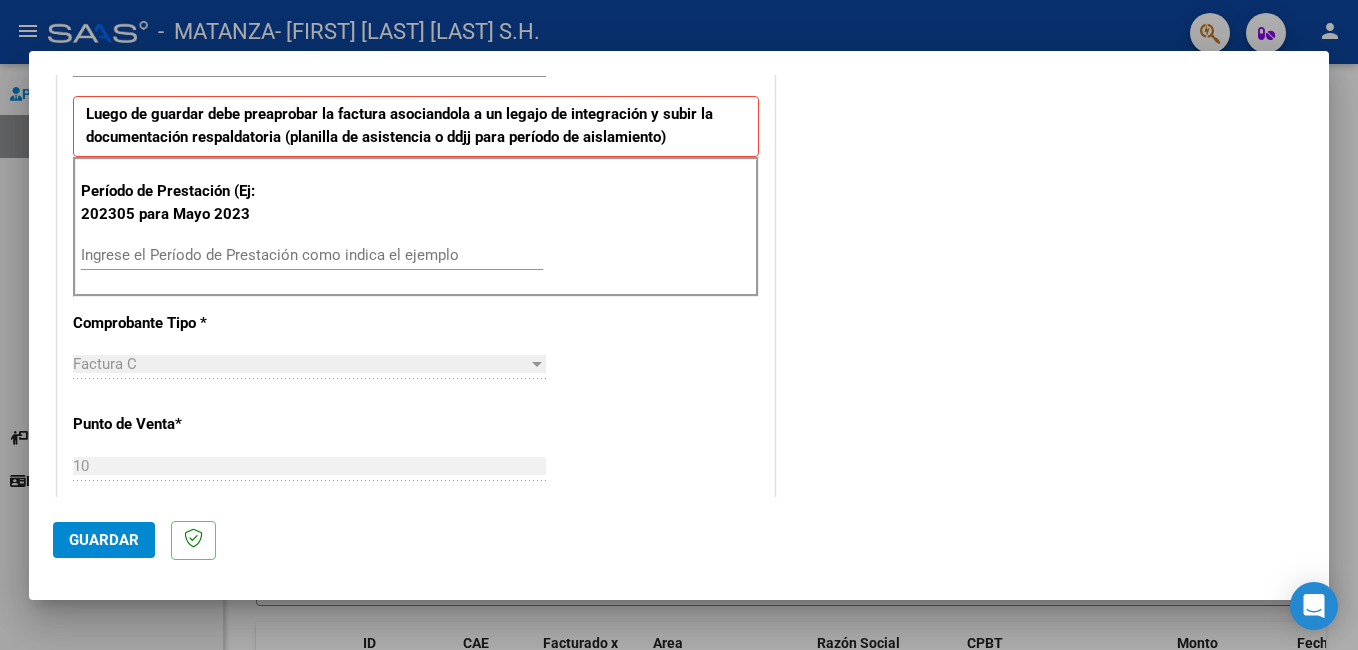 scroll, scrollTop: 500, scrollLeft: 0, axis: vertical 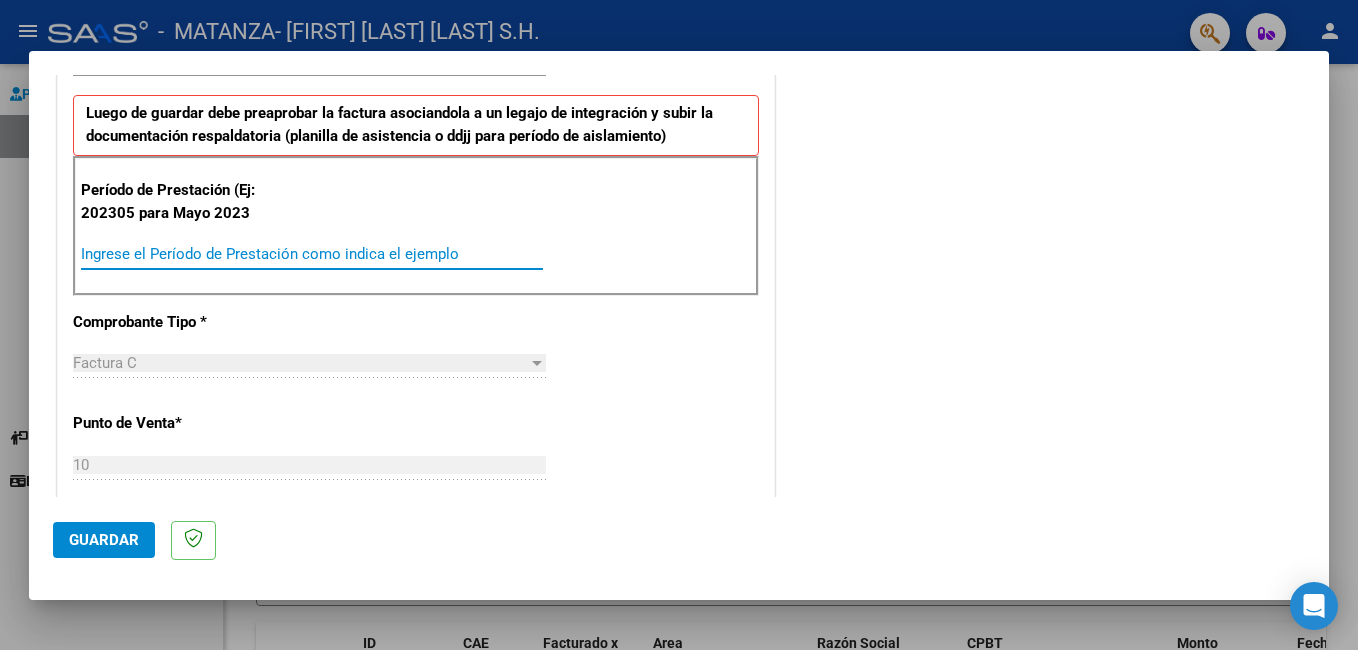 click on "Ingrese el Período de Prestación como indica el ejemplo" at bounding box center [312, 254] 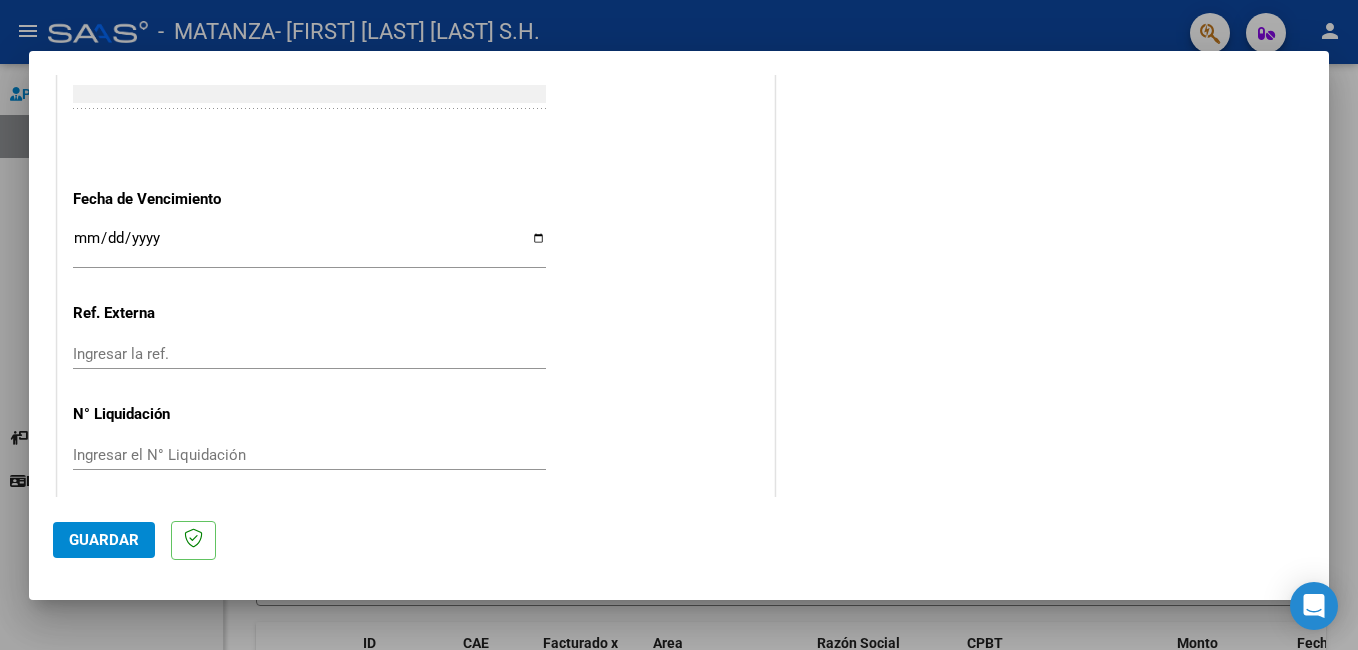scroll, scrollTop: 1300, scrollLeft: 0, axis: vertical 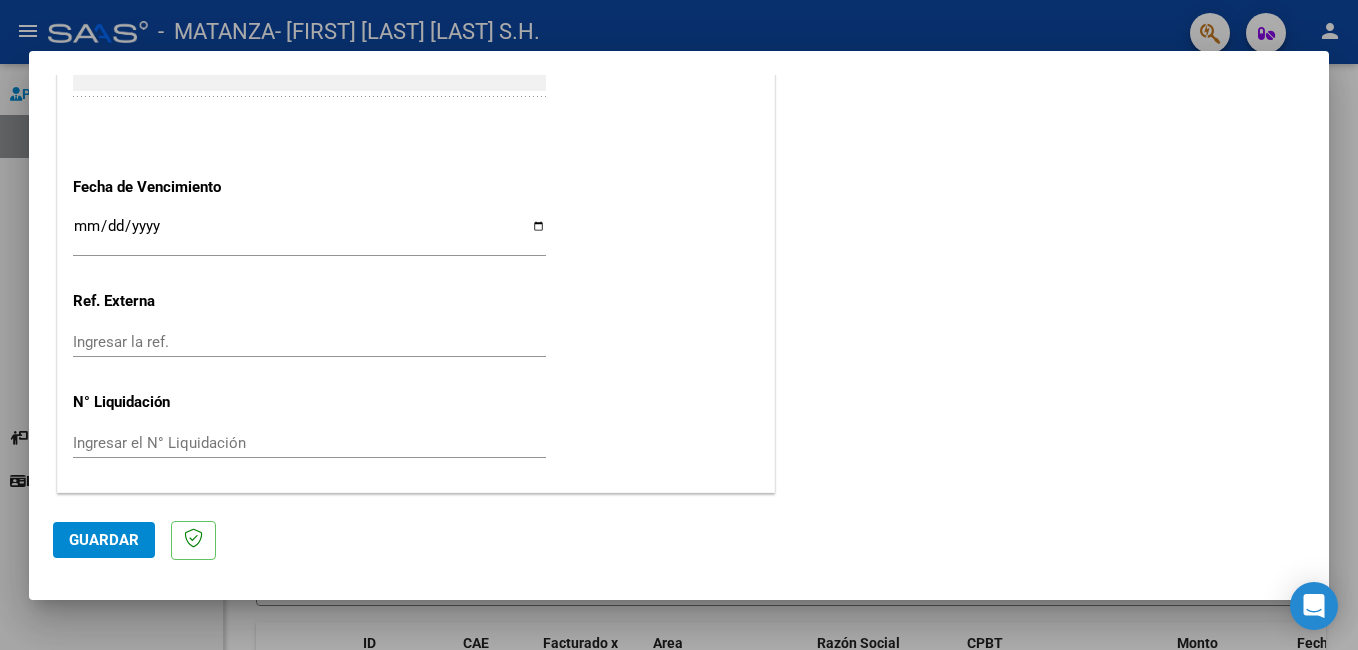 type on "202507" 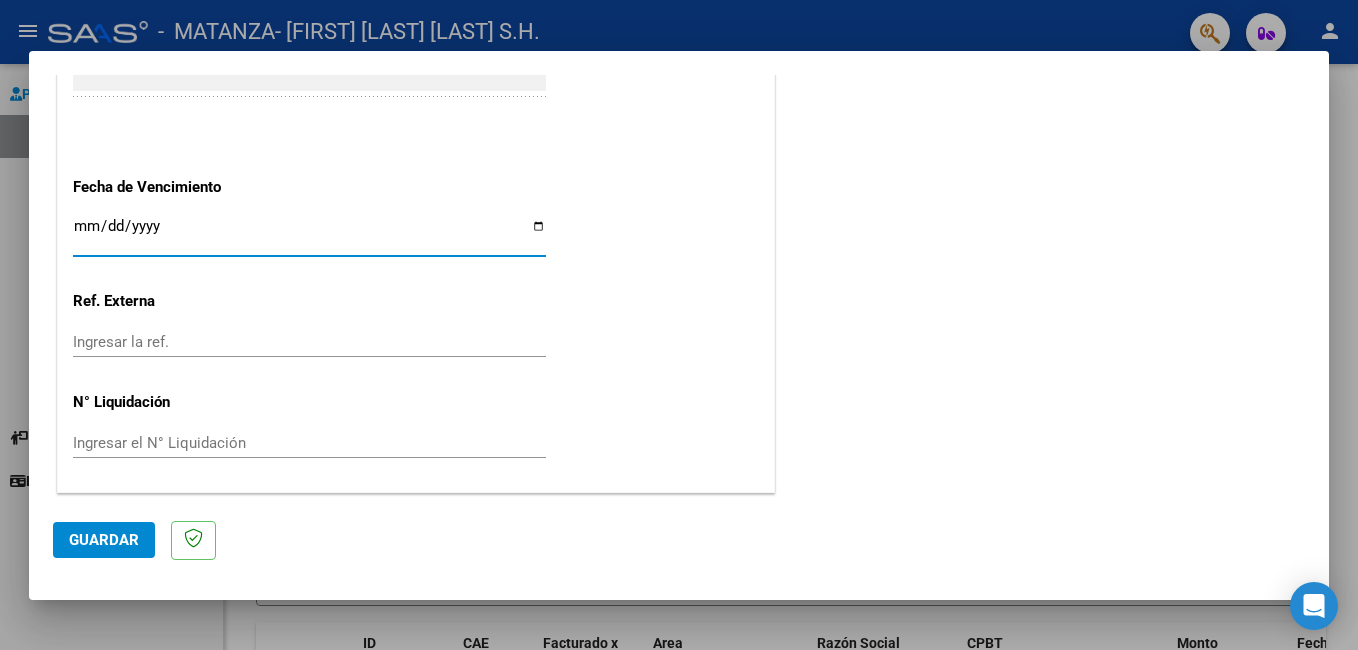 click on "Ingresar la fecha" at bounding box center (309, 234) 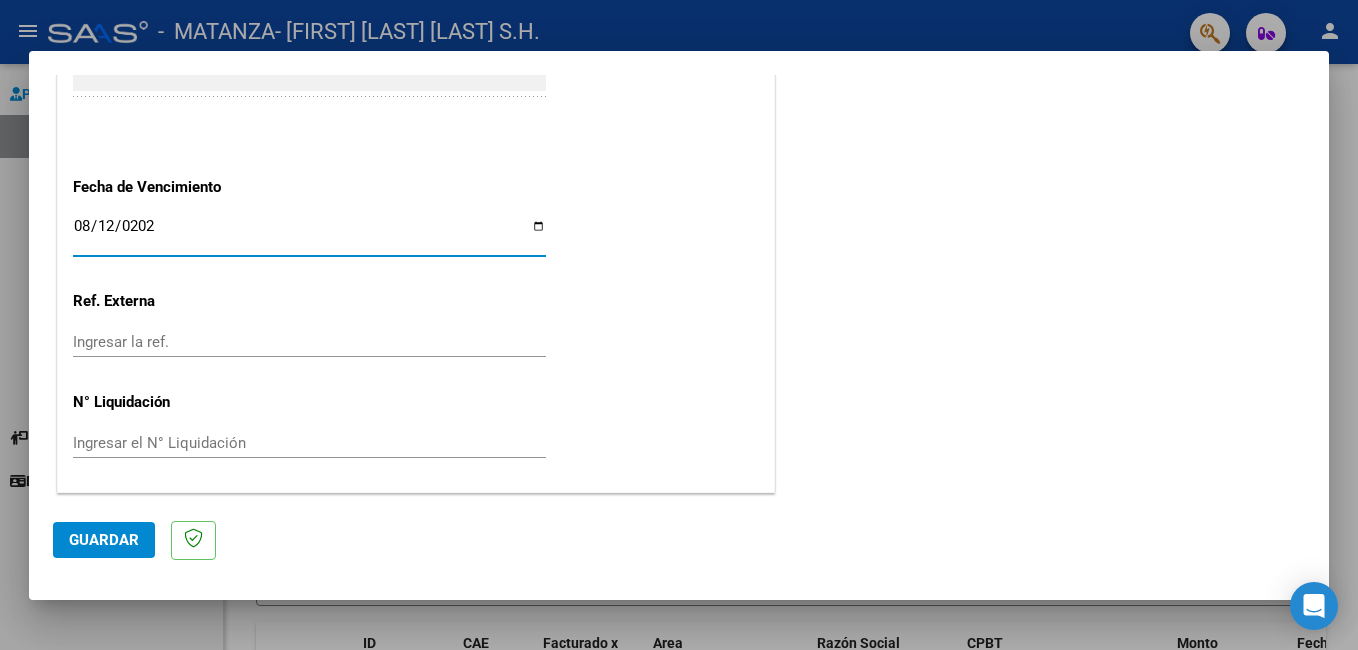 type on "2025-08-12" 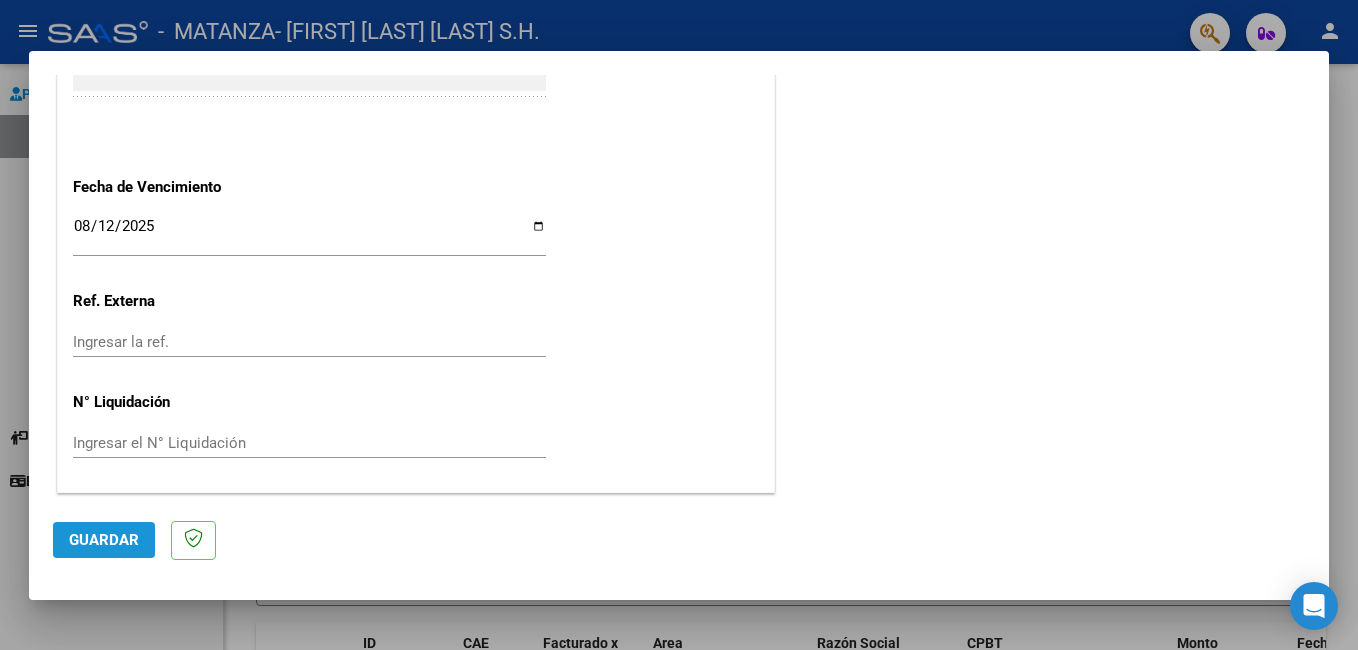 click on "Guardar" 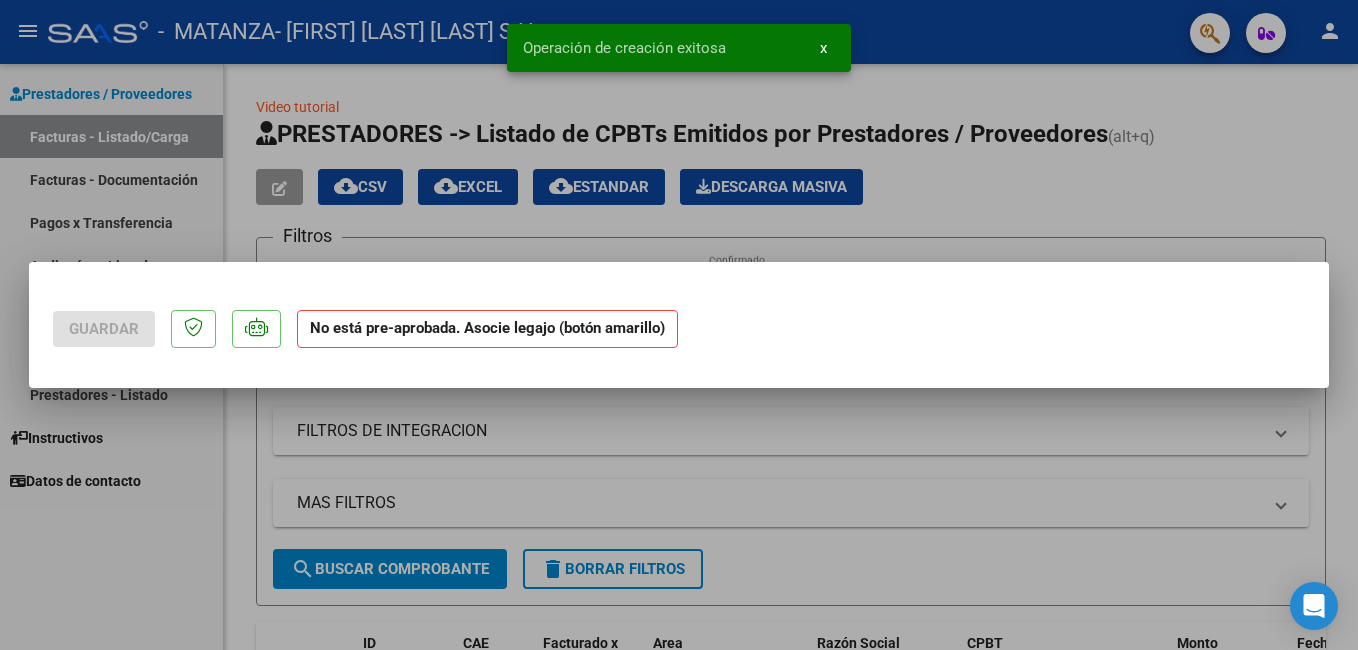 scroll, scrollTop: 0, scrollLeft: 0, axis: both 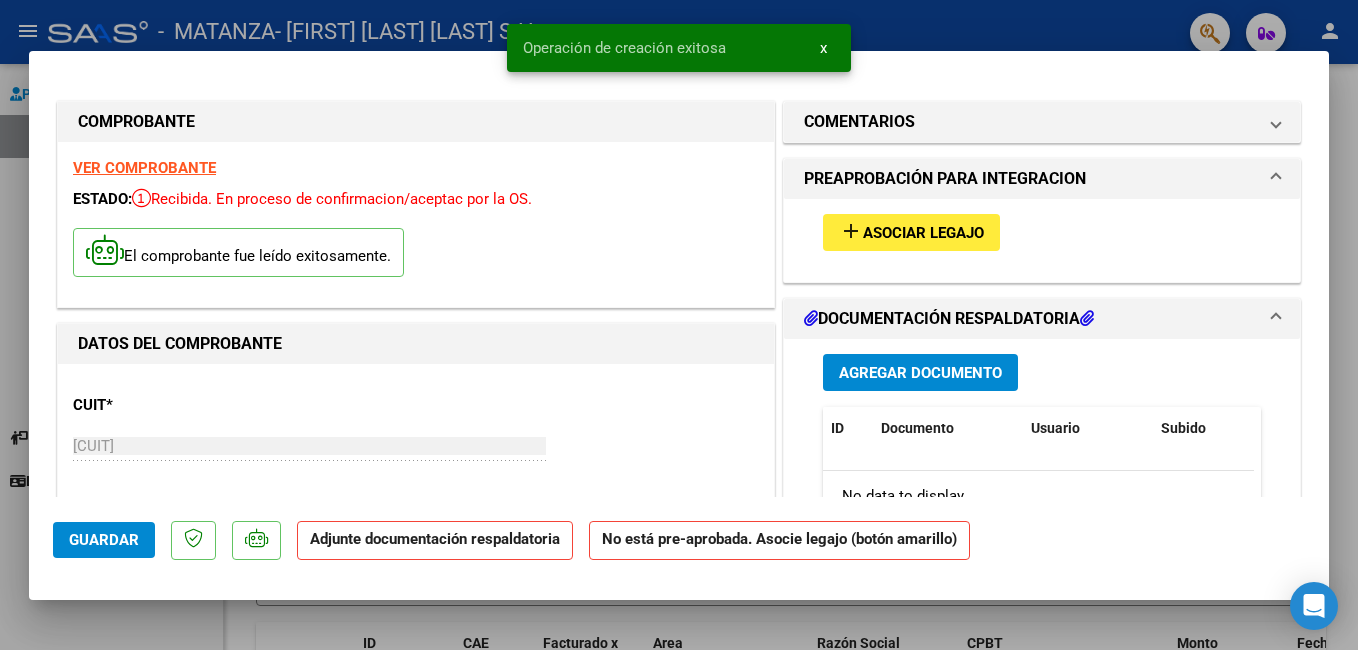 click on "Asociar Legajo" at bounding box center (923, 233) 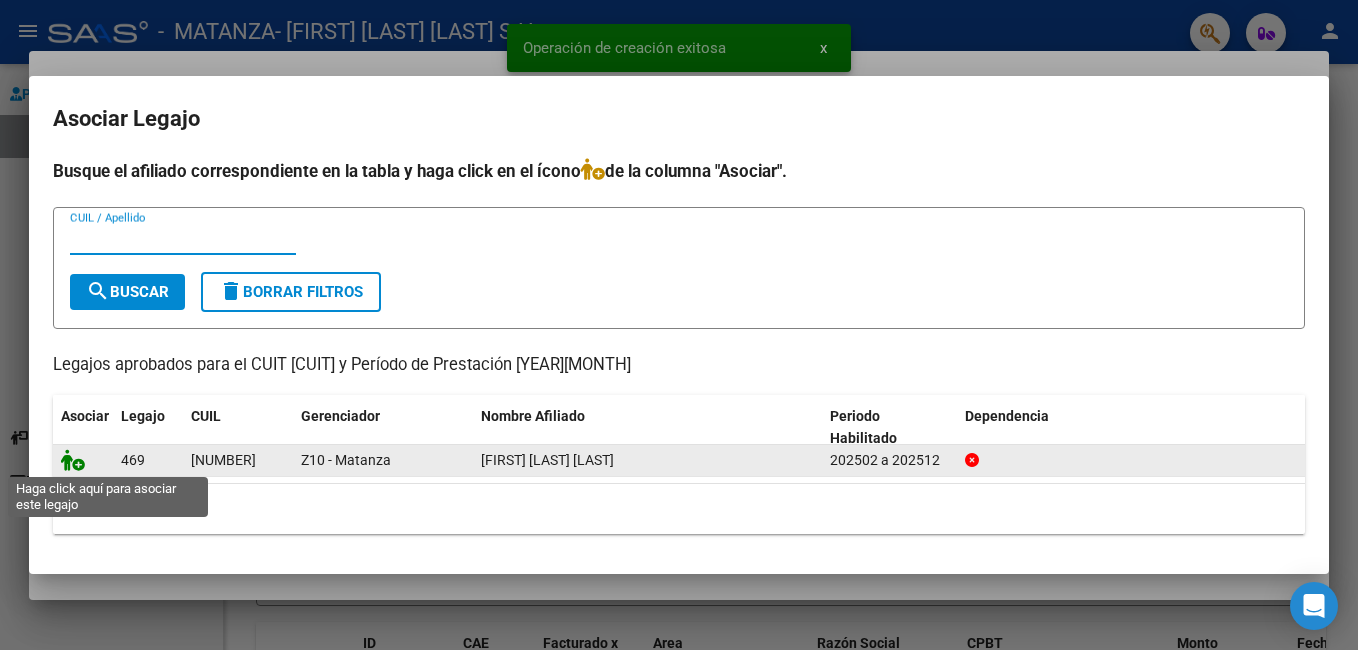 click 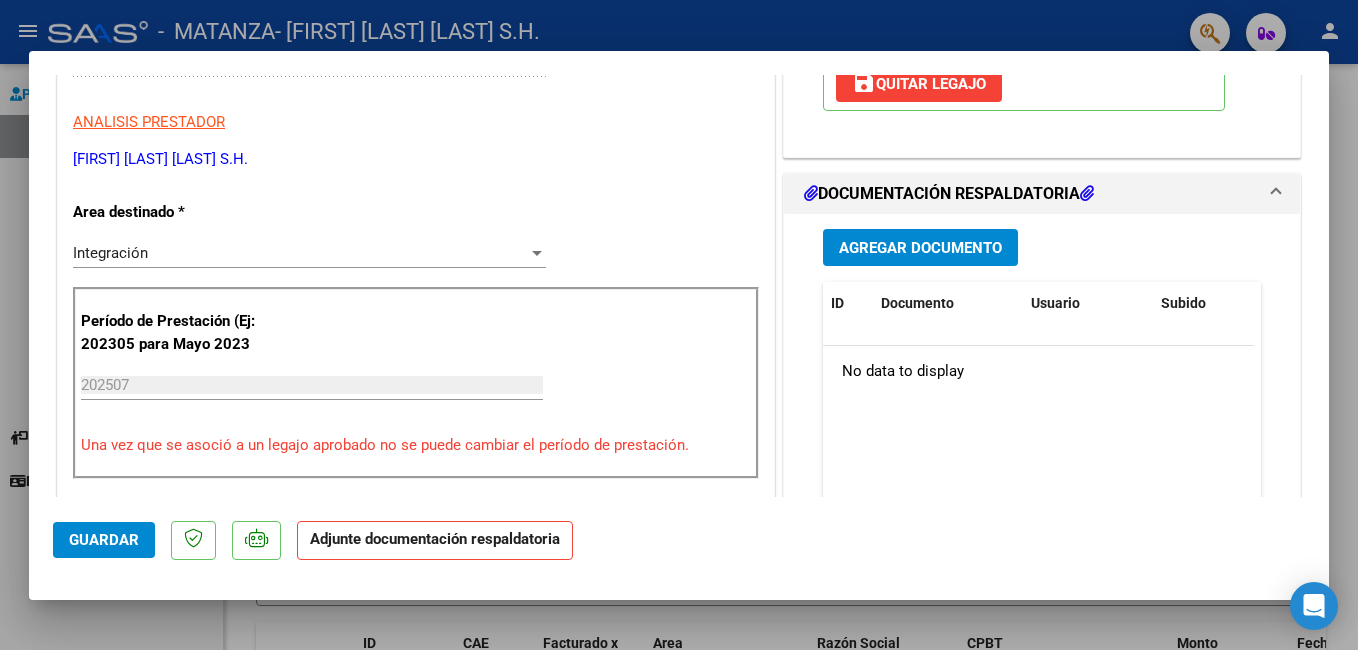 scroll, scrollTop: 400, scrollLeft: 0, axis: vertical 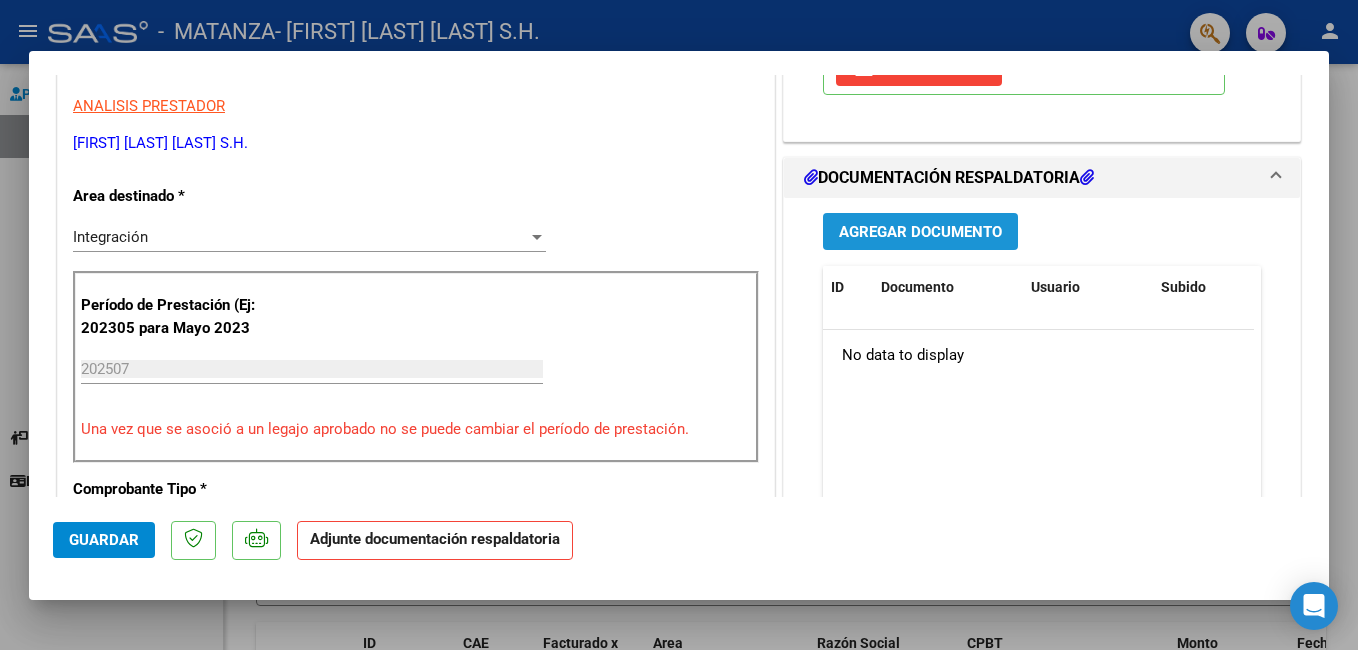 click on "Agregar Documento" at bounding box center [920, 232] 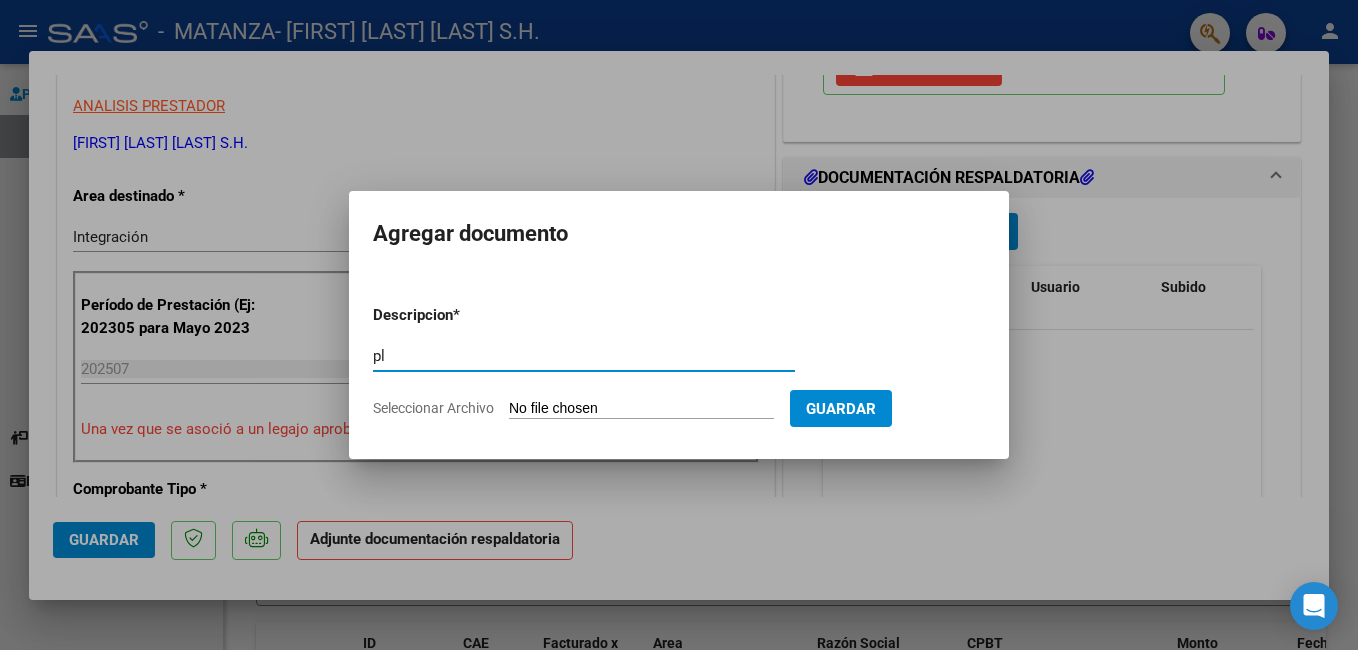 type on "planilla asistencia" 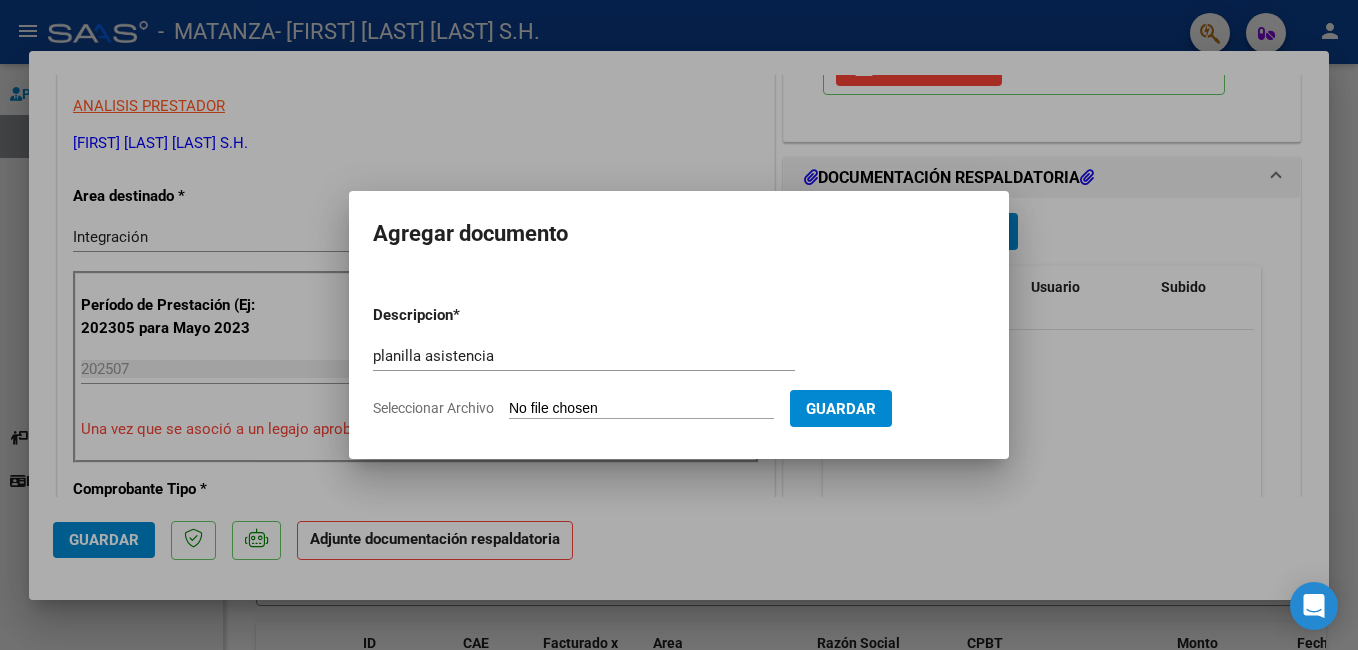 click on "Seleccionar Archivo" at bounding box center (641, 409) 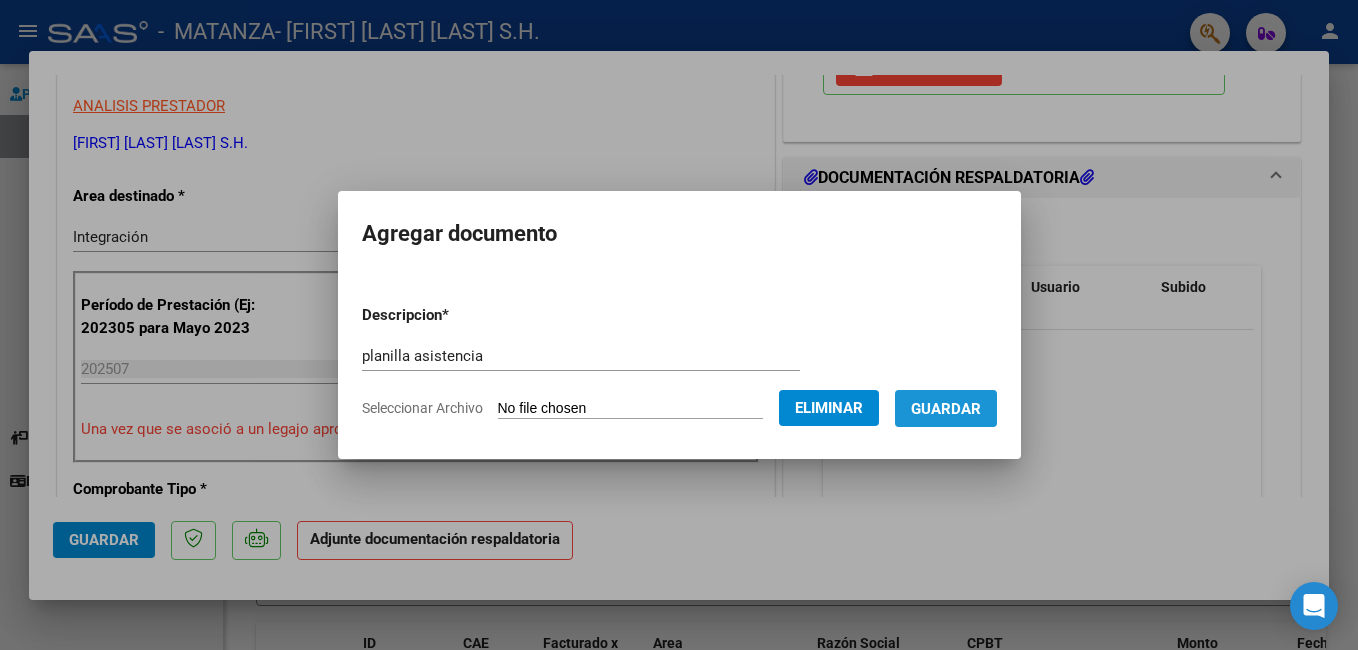 click on "Guardar" at bounding box center [946, 409] 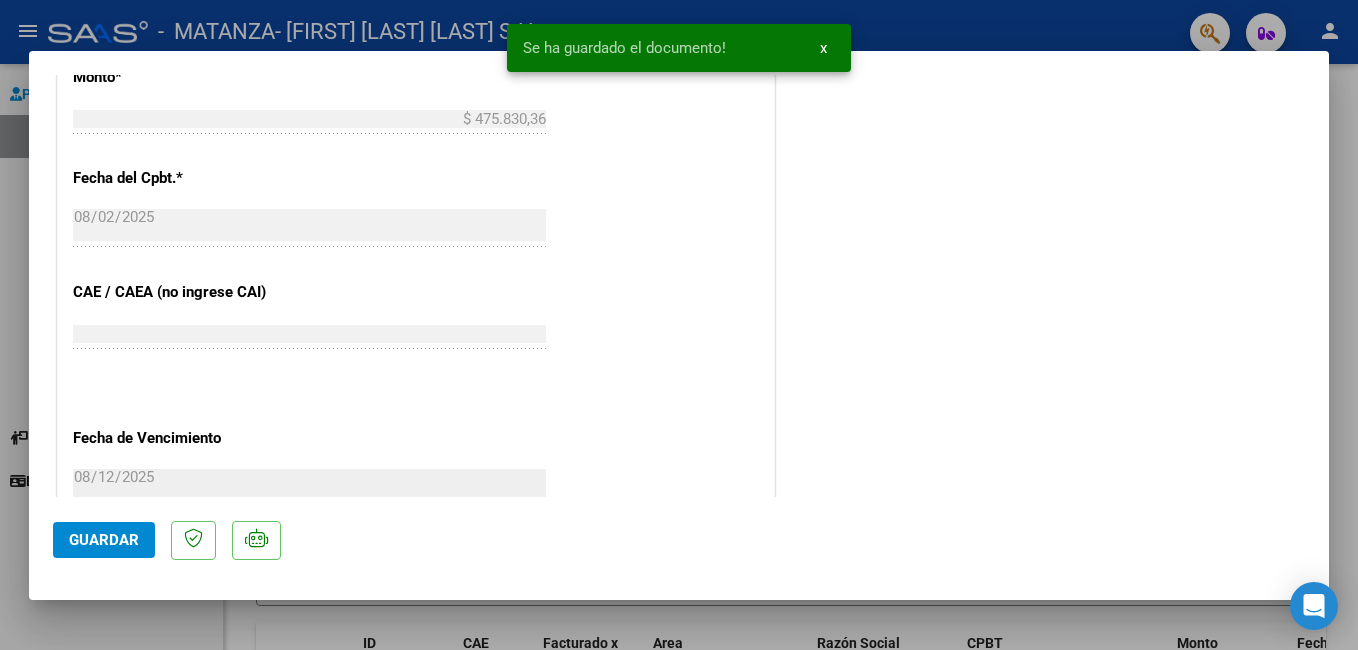 scroll, scrollTop: 1200, scrollLeft: 0, axis: vertical 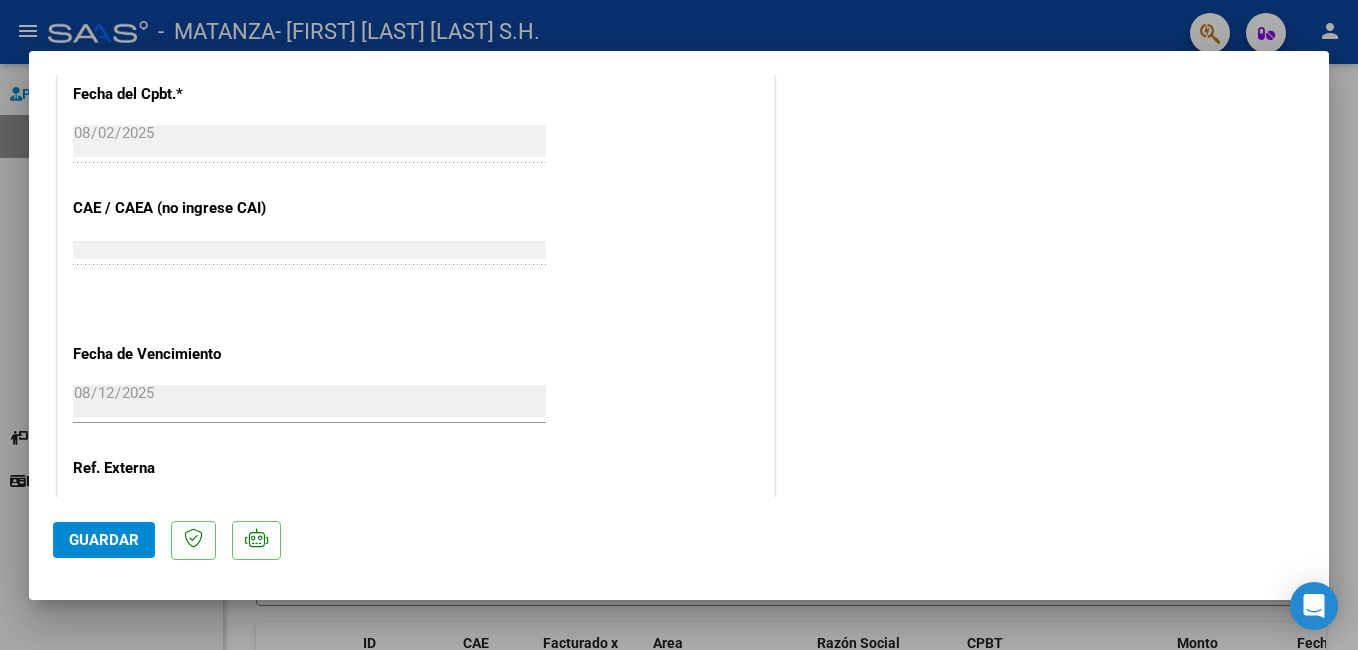 click on "Guardar" 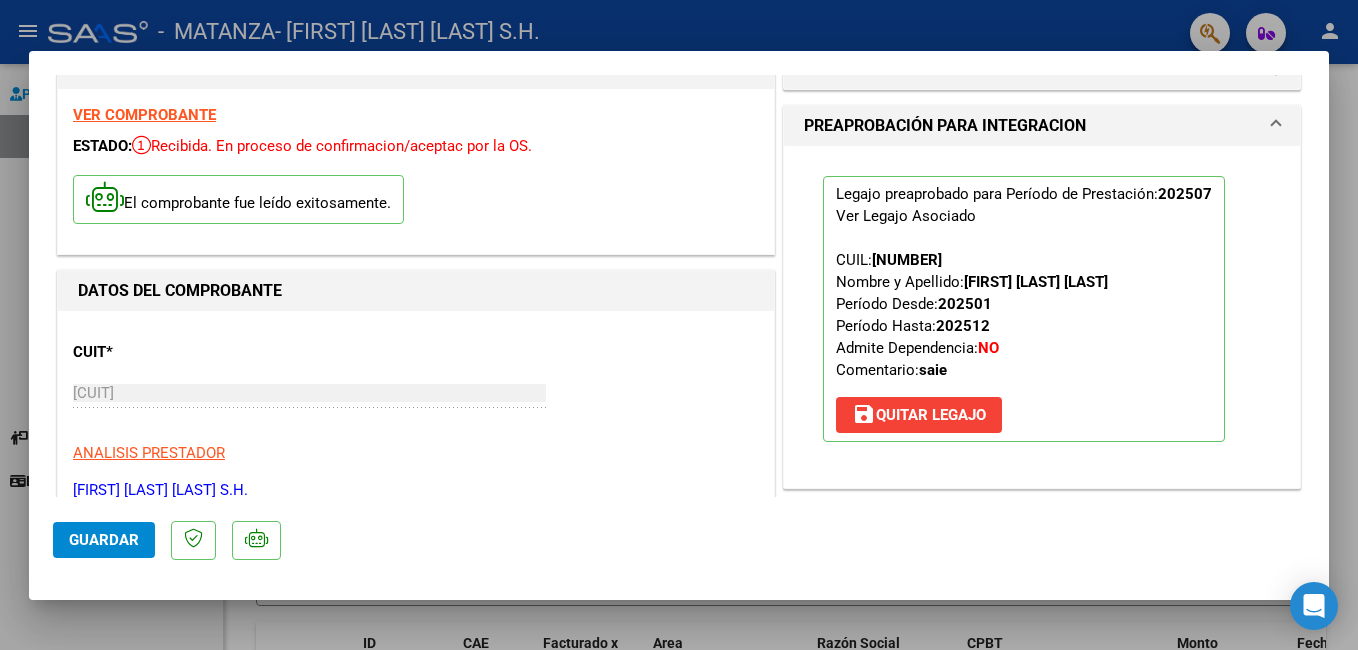 scroll, scrollTop: 0, scrollLeft: 0, axis: both 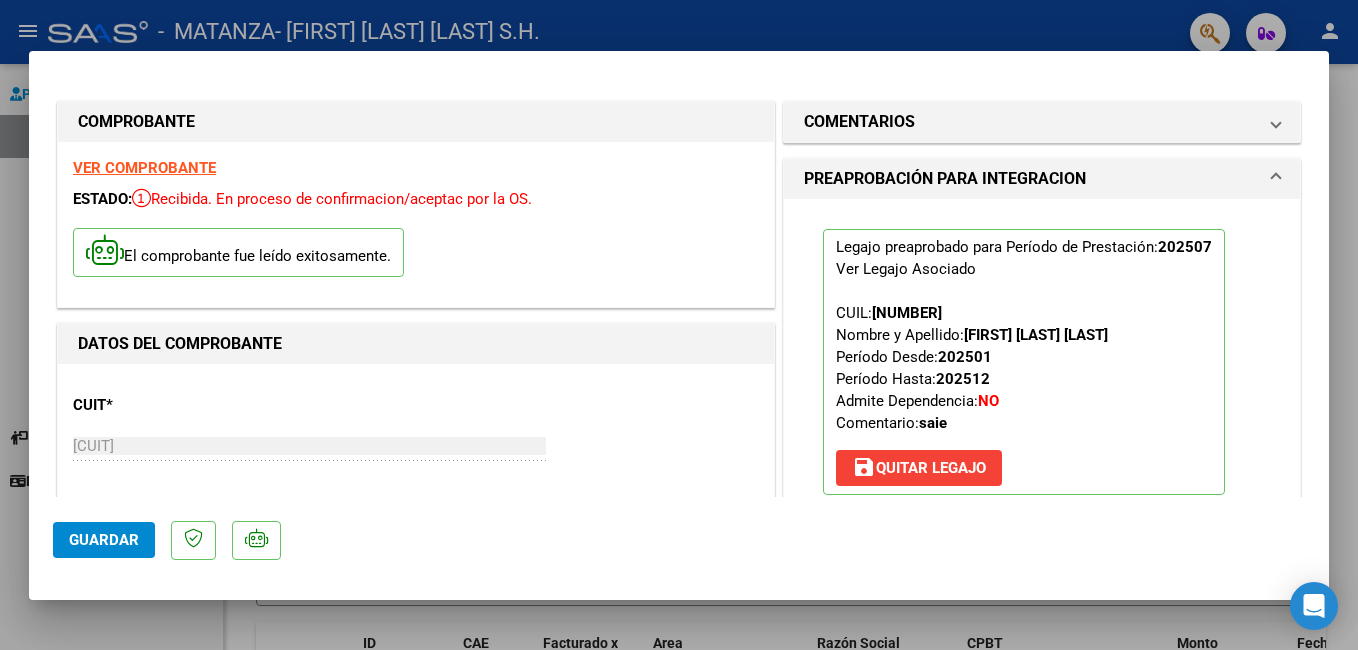 click at bounding box center (679, 325) 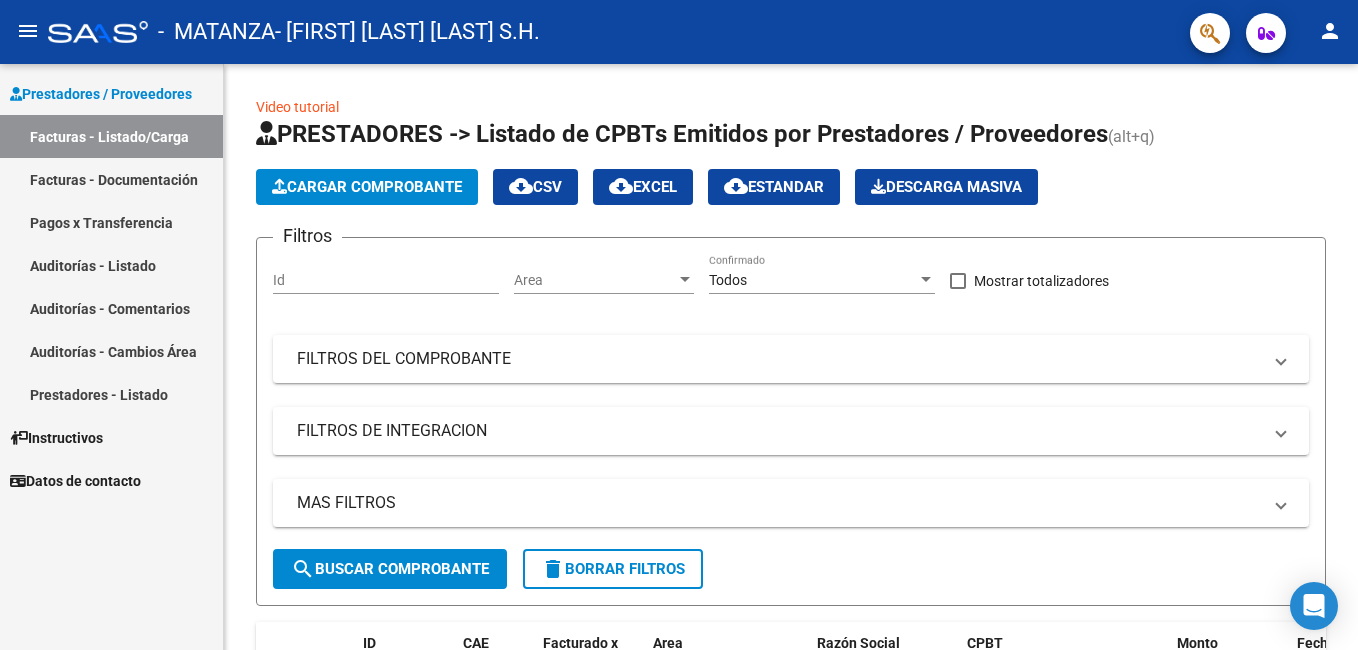 click on "Facturas - Documentación" at bounding box center (111, 179) 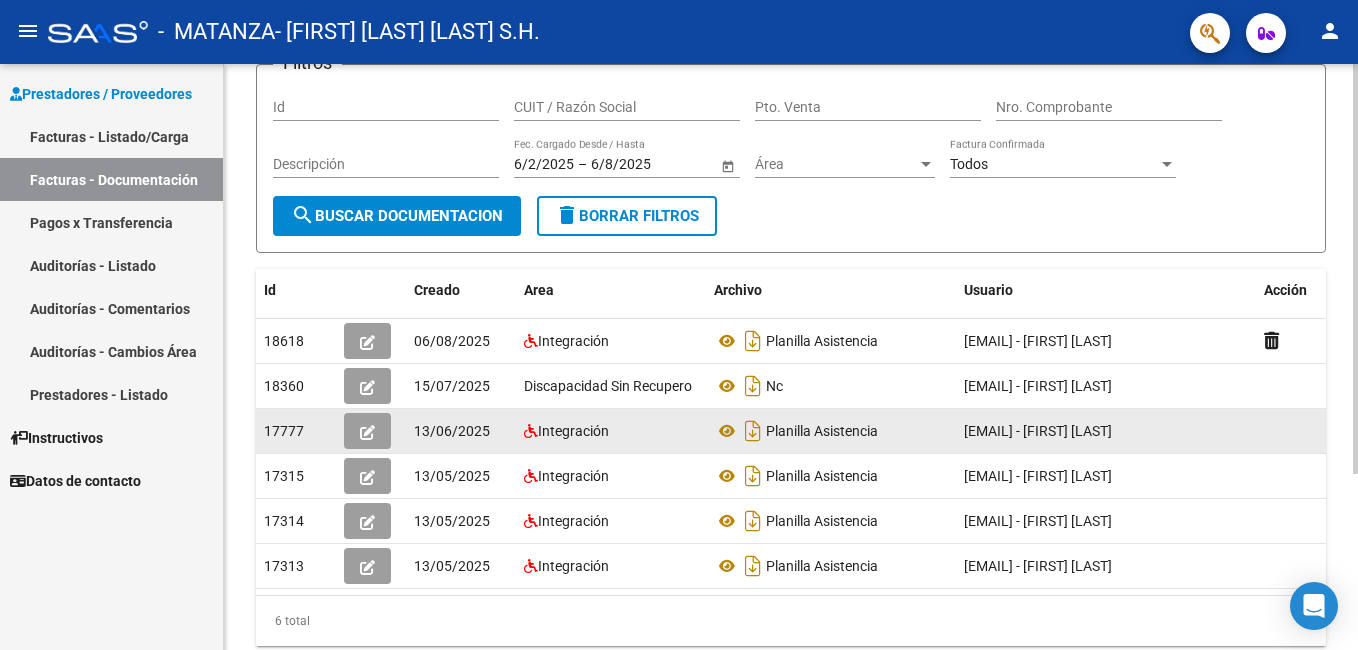 scroll, scrollTop: 200, scrollLeft: 0, axis: vertical 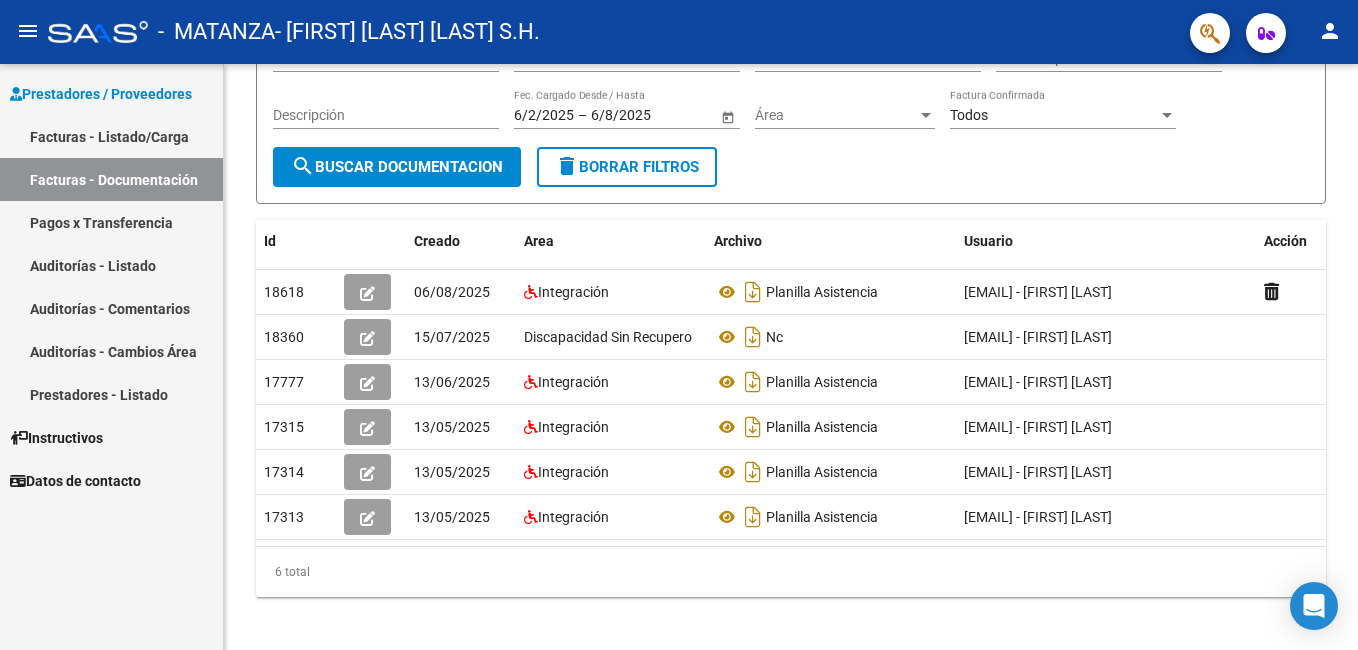 click on "Datos de contacto" at bounding box center (75, 481) 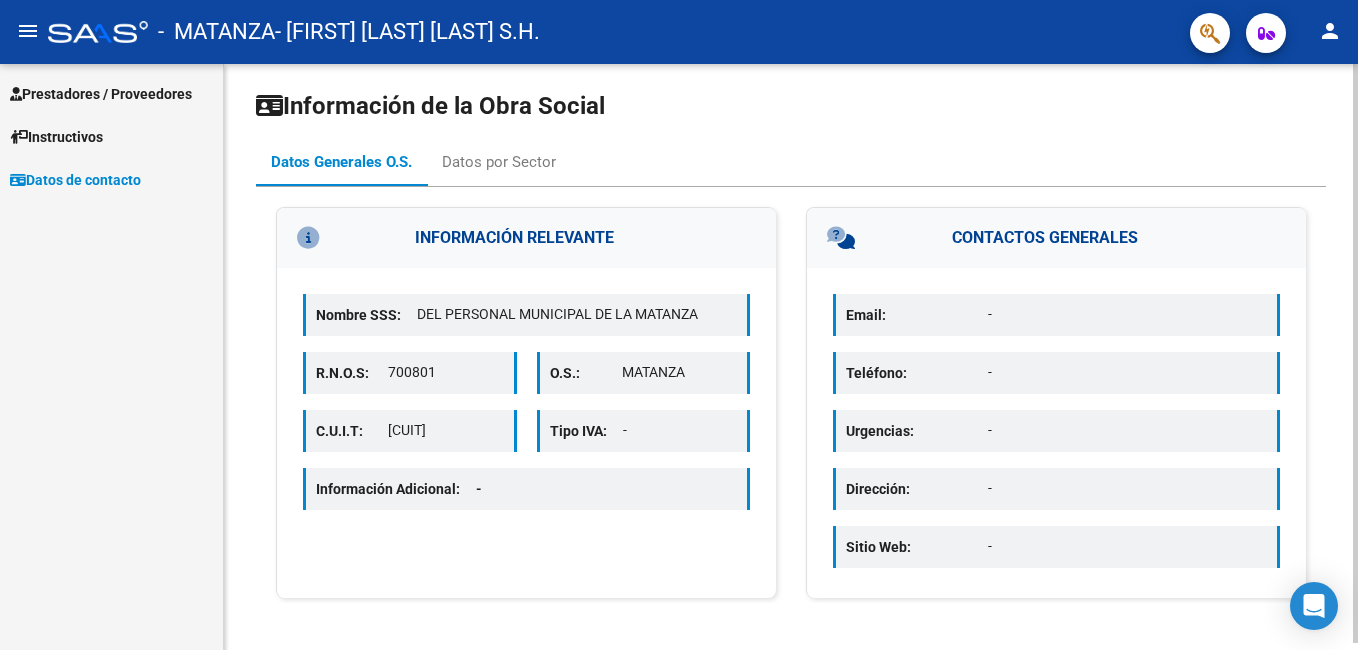 scroll, scrollTop: 7, scrollLeft: 0, axis: vertical 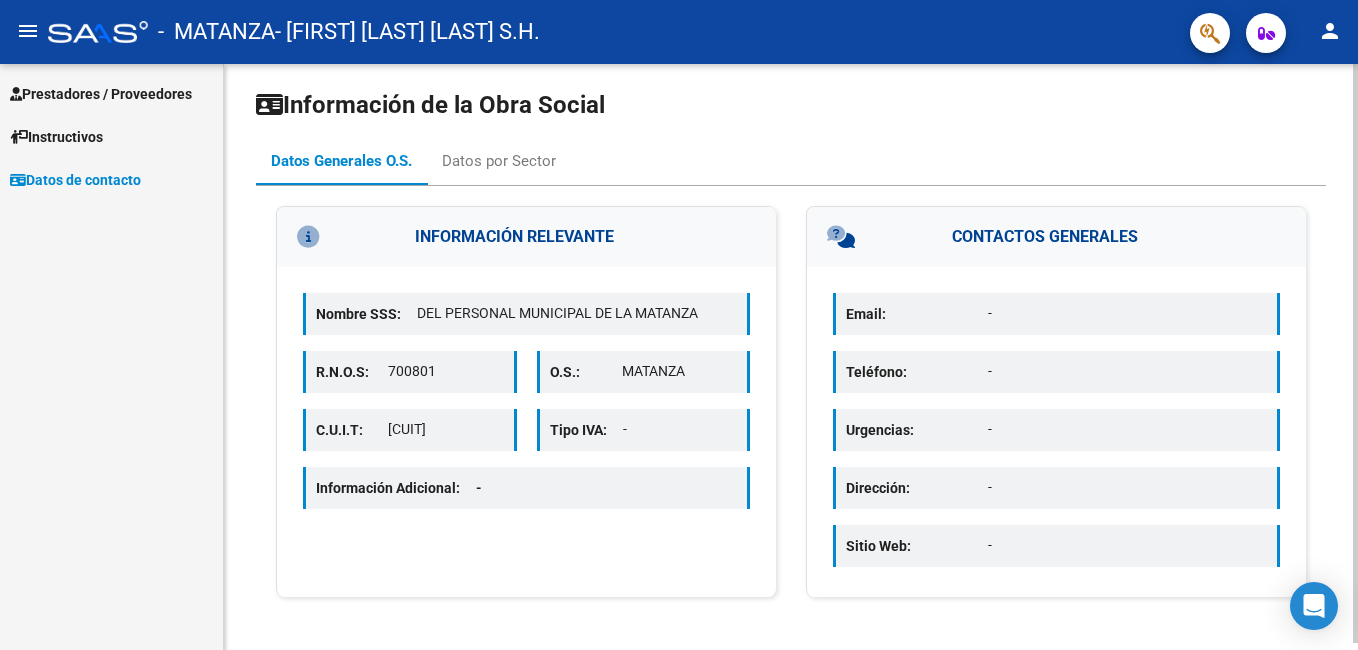 click on "Información Adicional:  -" at bounding box center (407, 488) 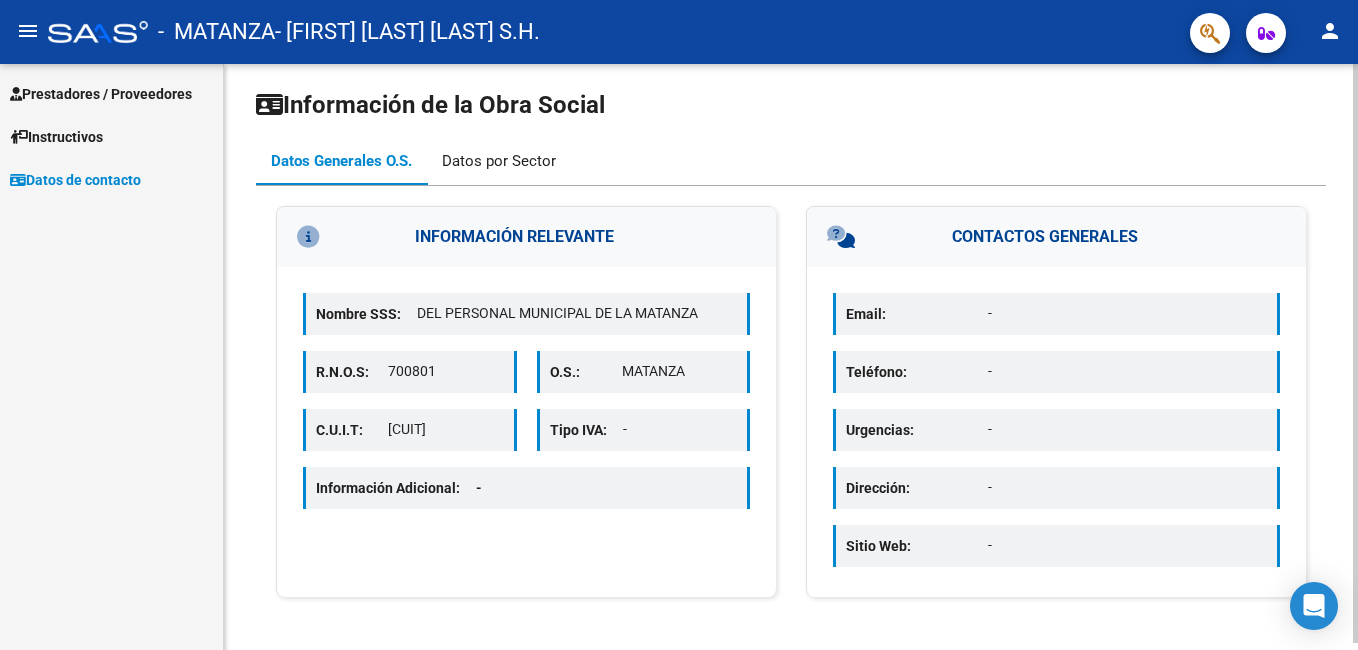 click on "Datos por Sector" at bounding box center [499, 161] 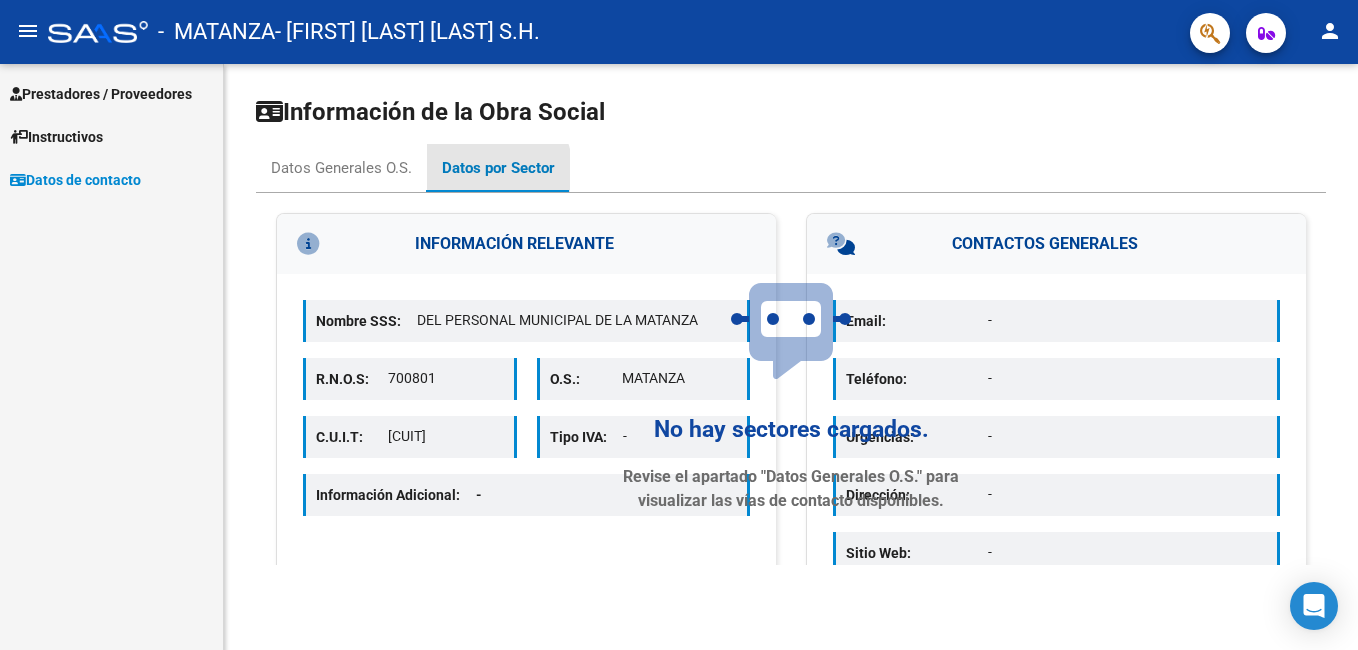 scroll, scrollTop: 0, scrollLeft: 0, axis: both 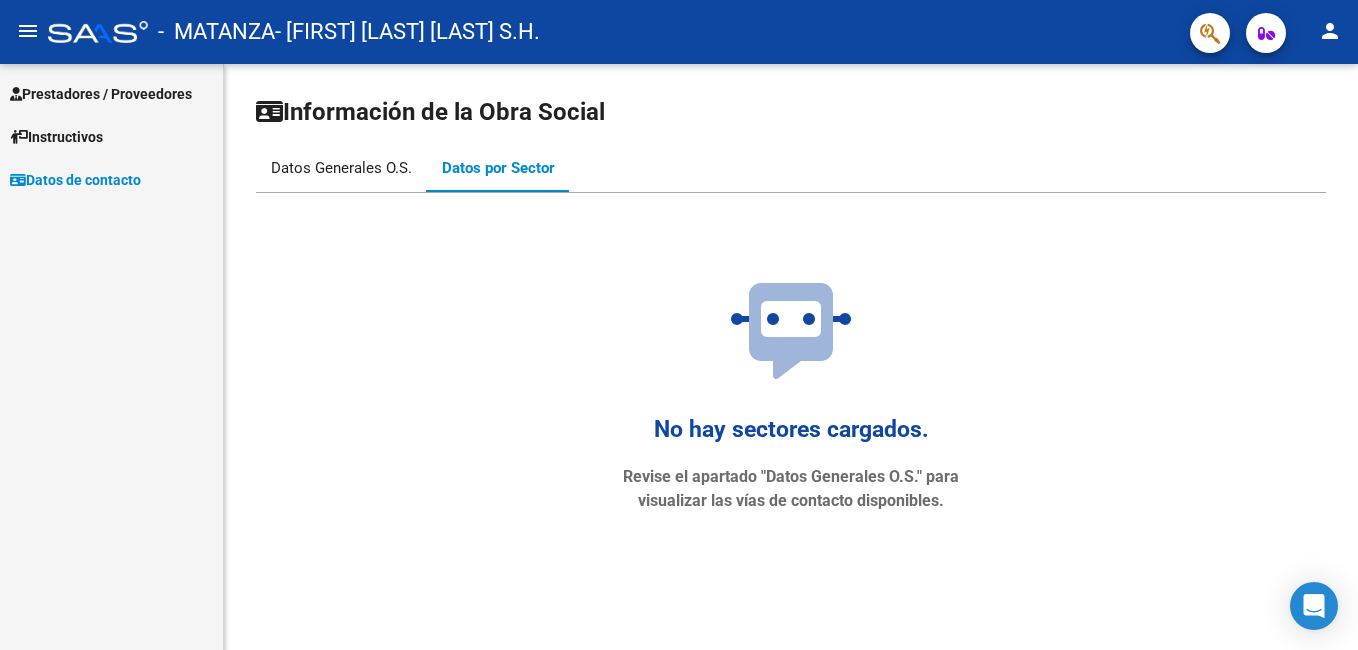 click on "Datos Generales O.S." at bounding box center (341, 168) 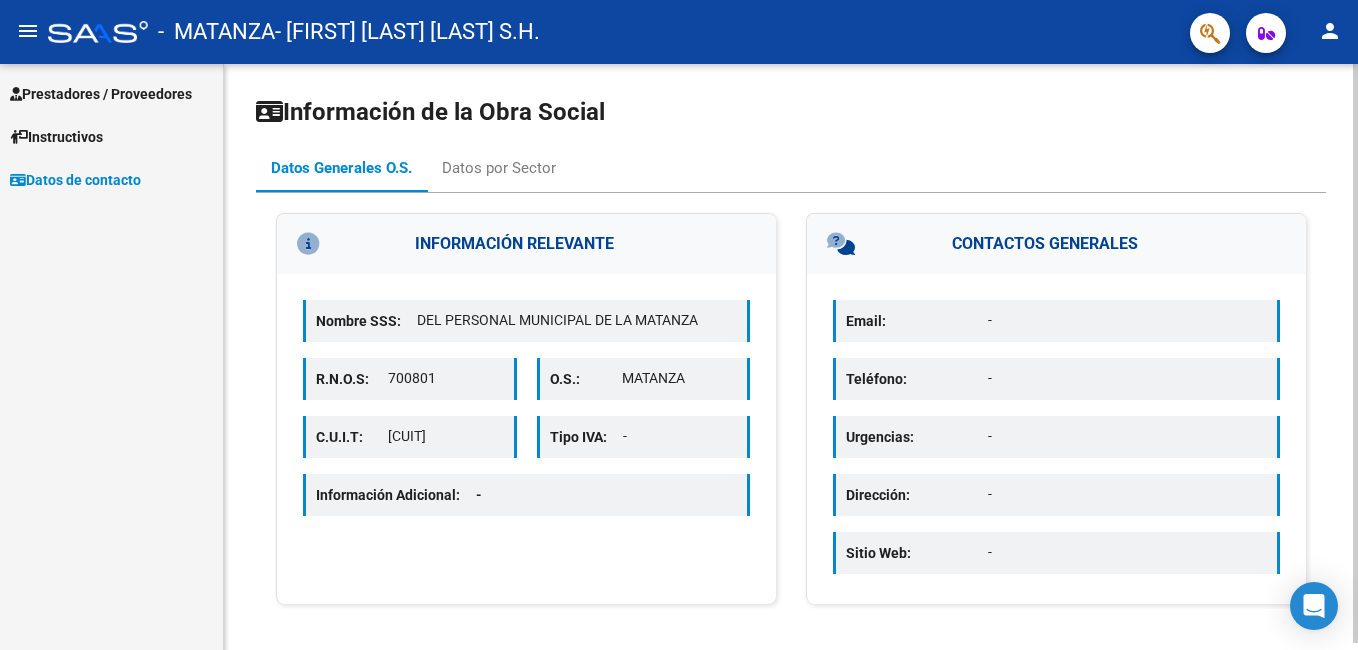 click on "Email:" at bounding box center [917, 321] 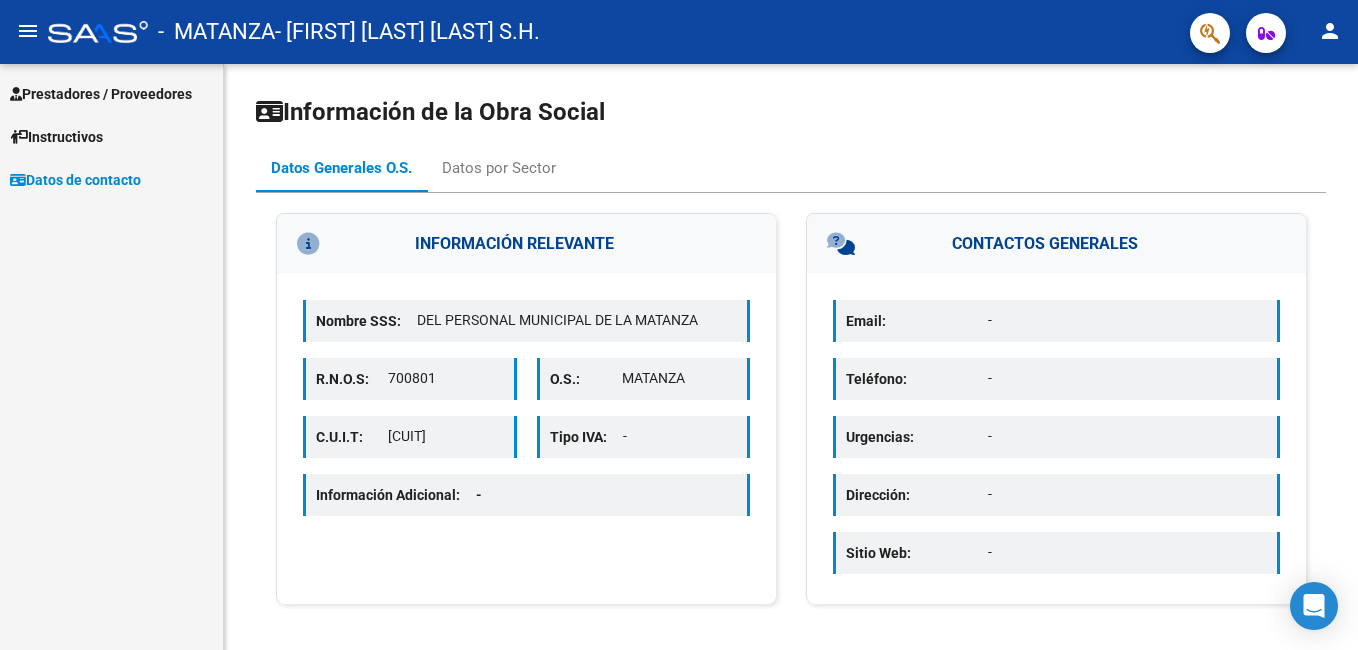 click on "Instructivos" at bounding box center (56, 137) 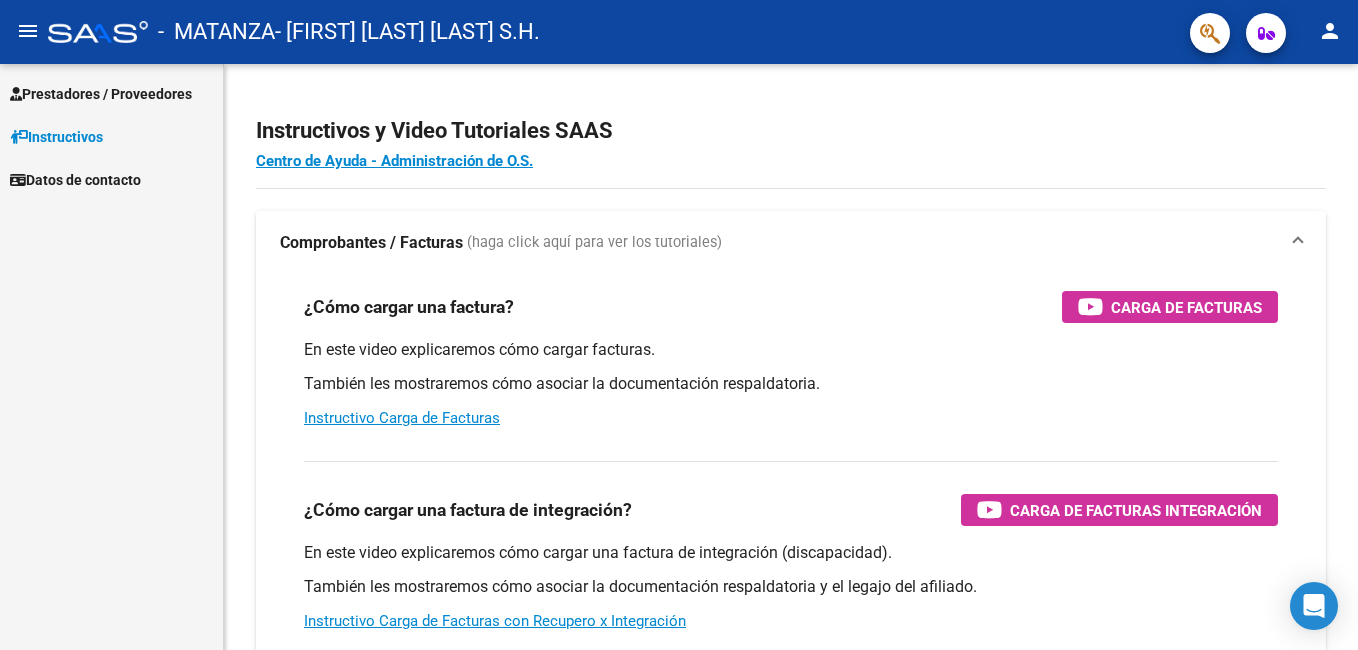 click on "Prestadores / Proveedores" at bounding box center (101, 94) 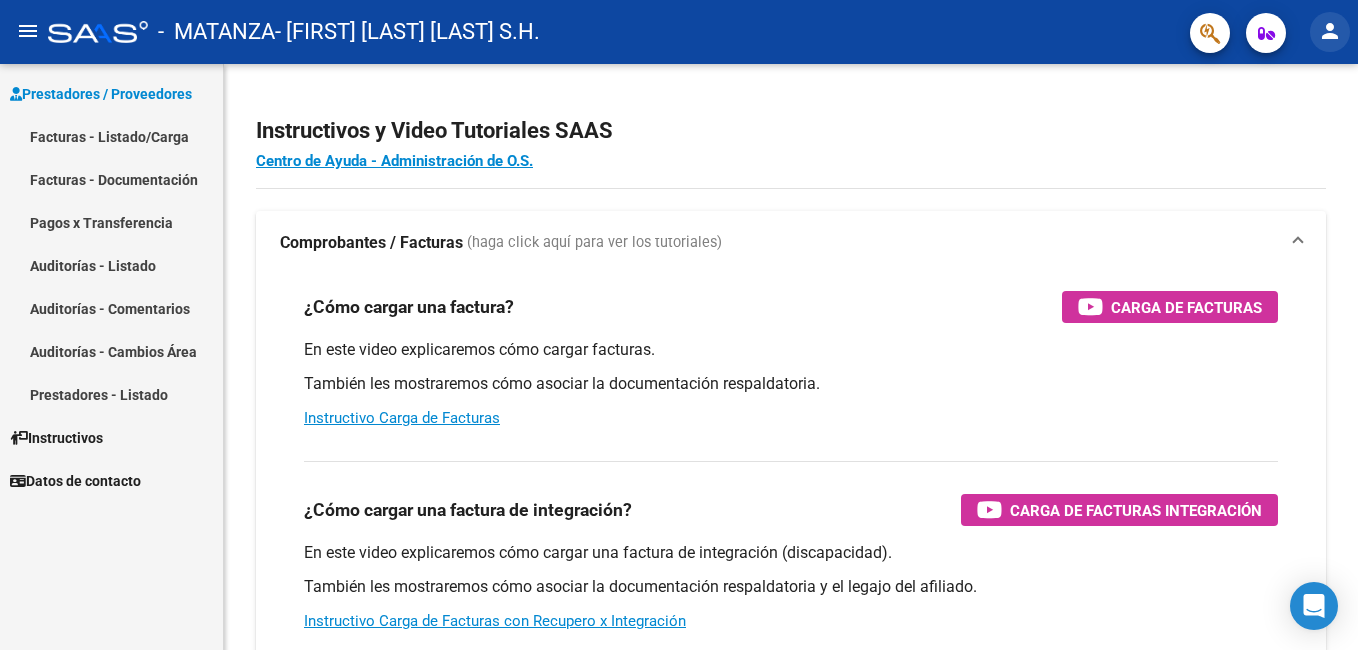 click on "person" 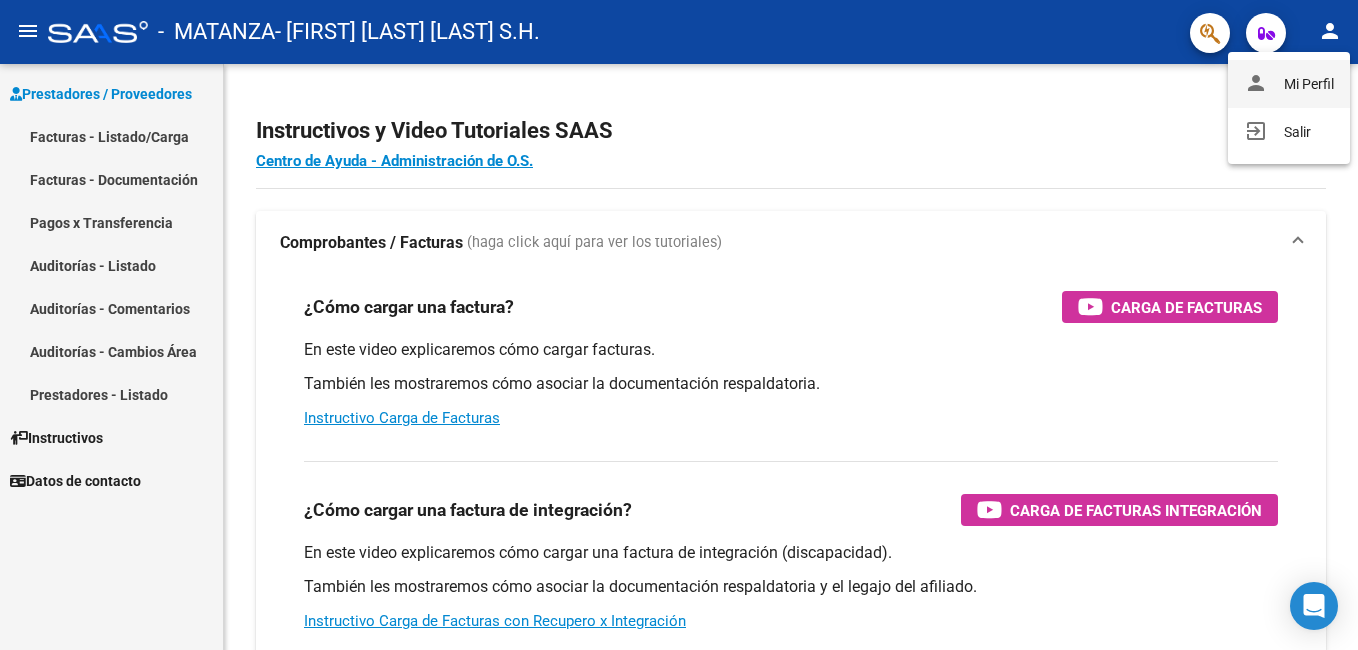 click on "person  Mi Perfil" at bounding box center [1289, 84] 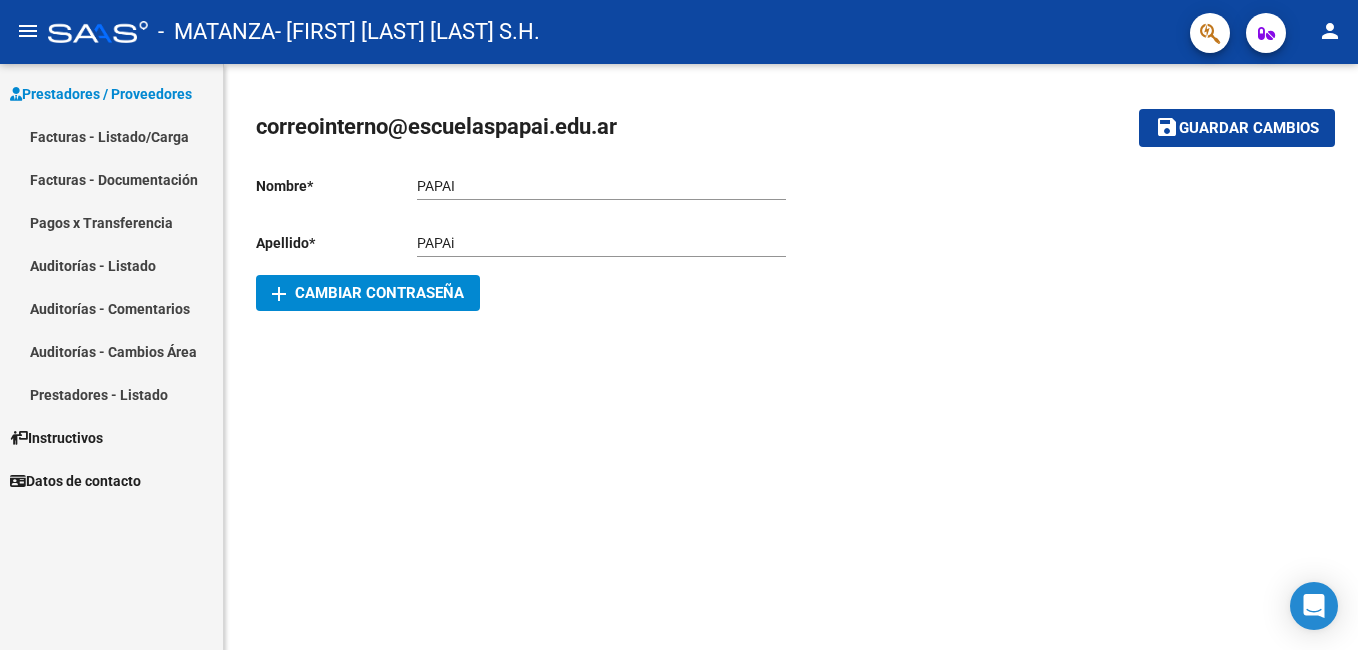 click on "Datos de contacto" at bounding box center [75, 481] 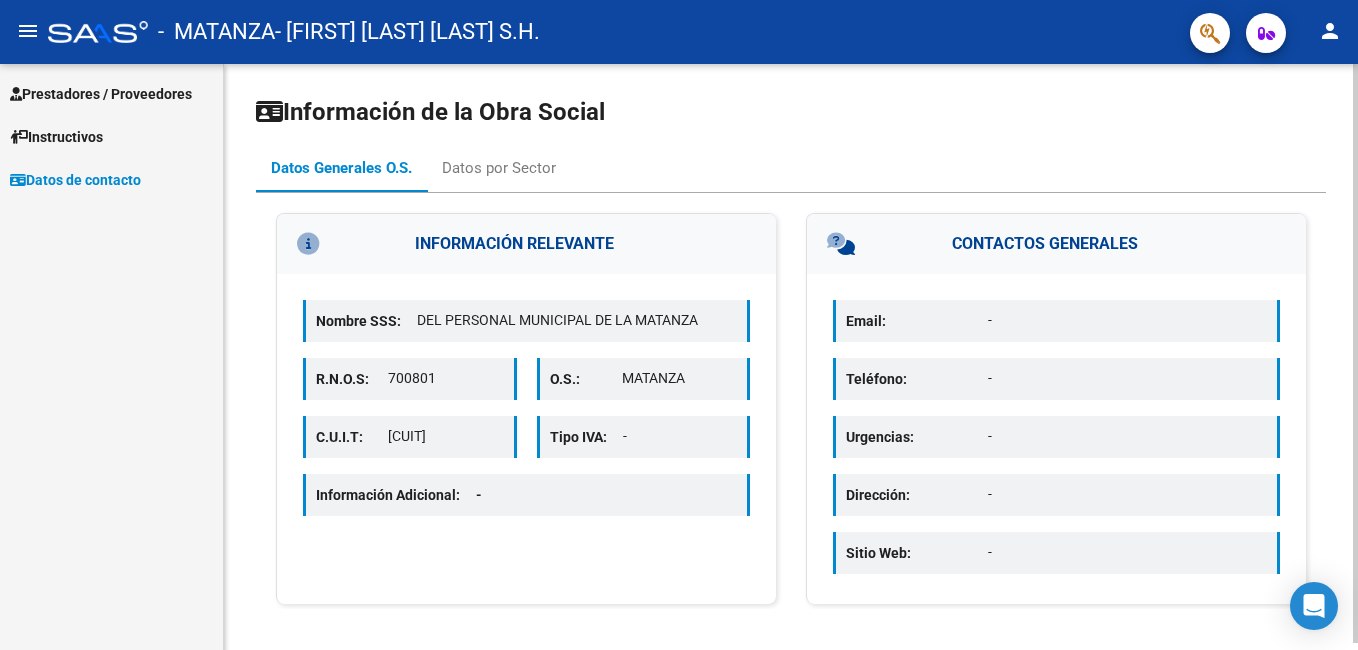 click on "DEL PERSONAL MUNICIPAL DE LA MATANZA" at bounding box center [577, 320] 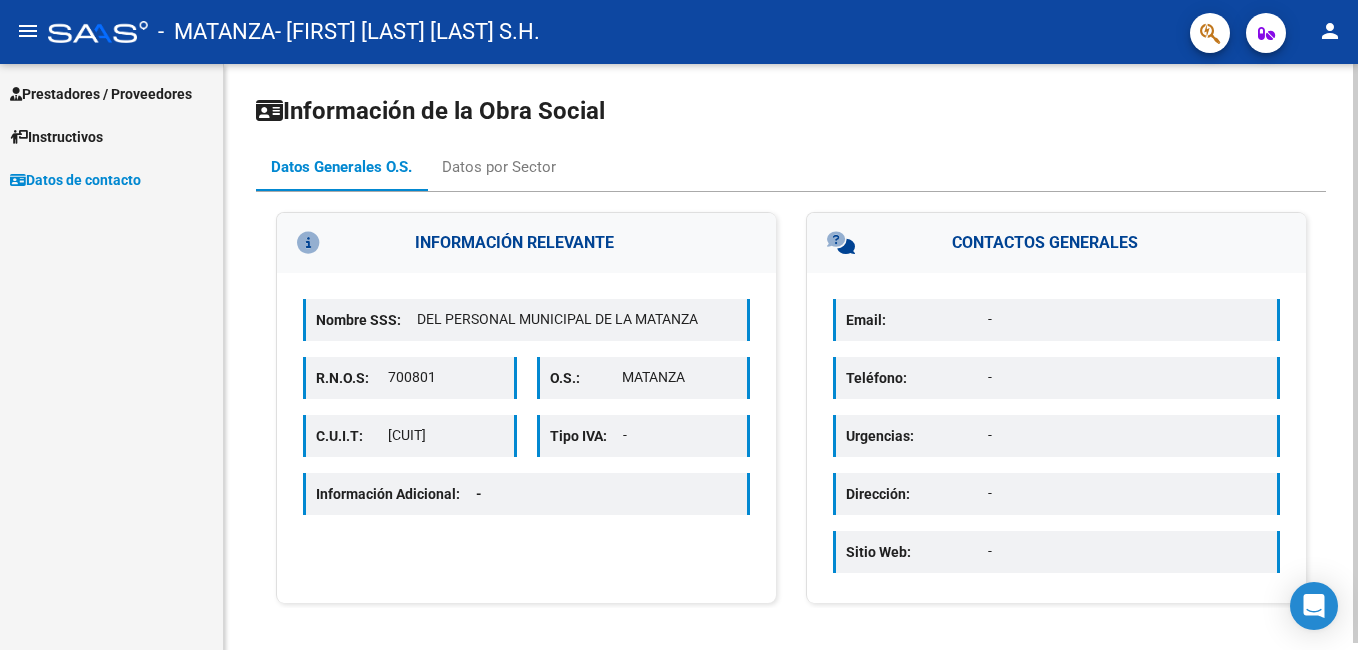 scroll, scrollTop: 0, scrollLeft: 0, axis: both 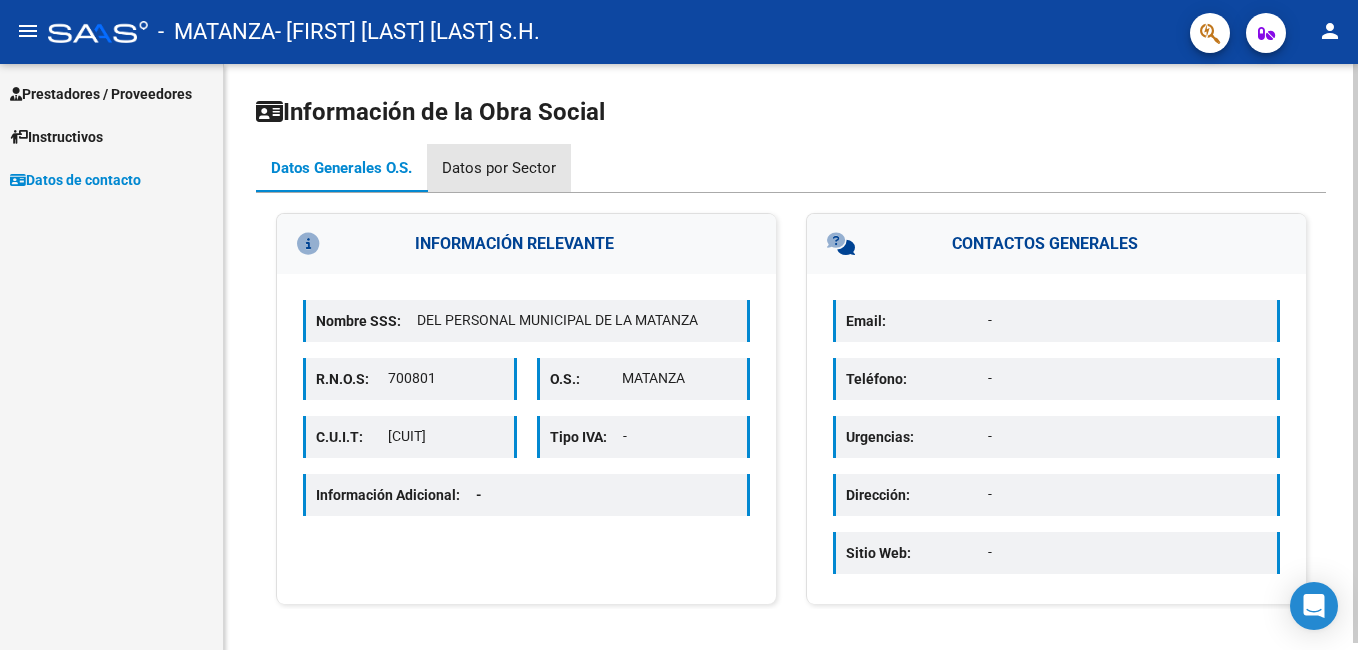 click on "Datos por Sector" at bounding box center [499, 168] 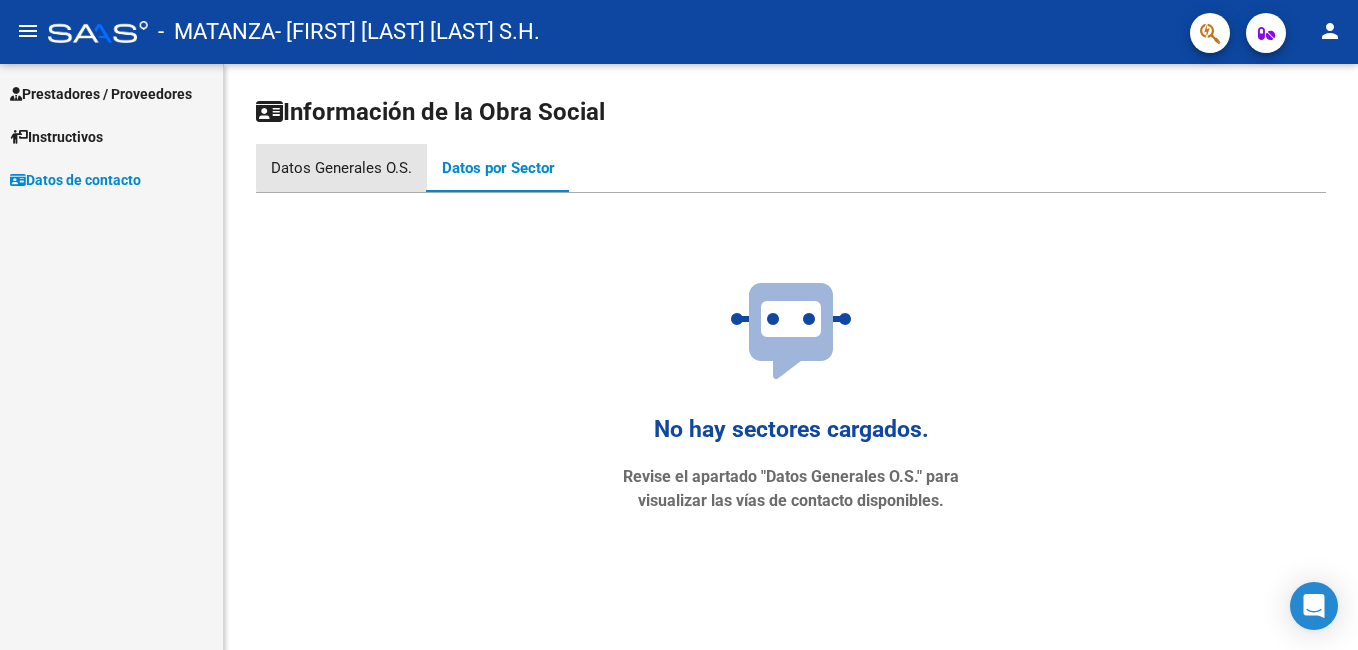 click on "Datos Generales O.S." at bounding box center (341, 168) 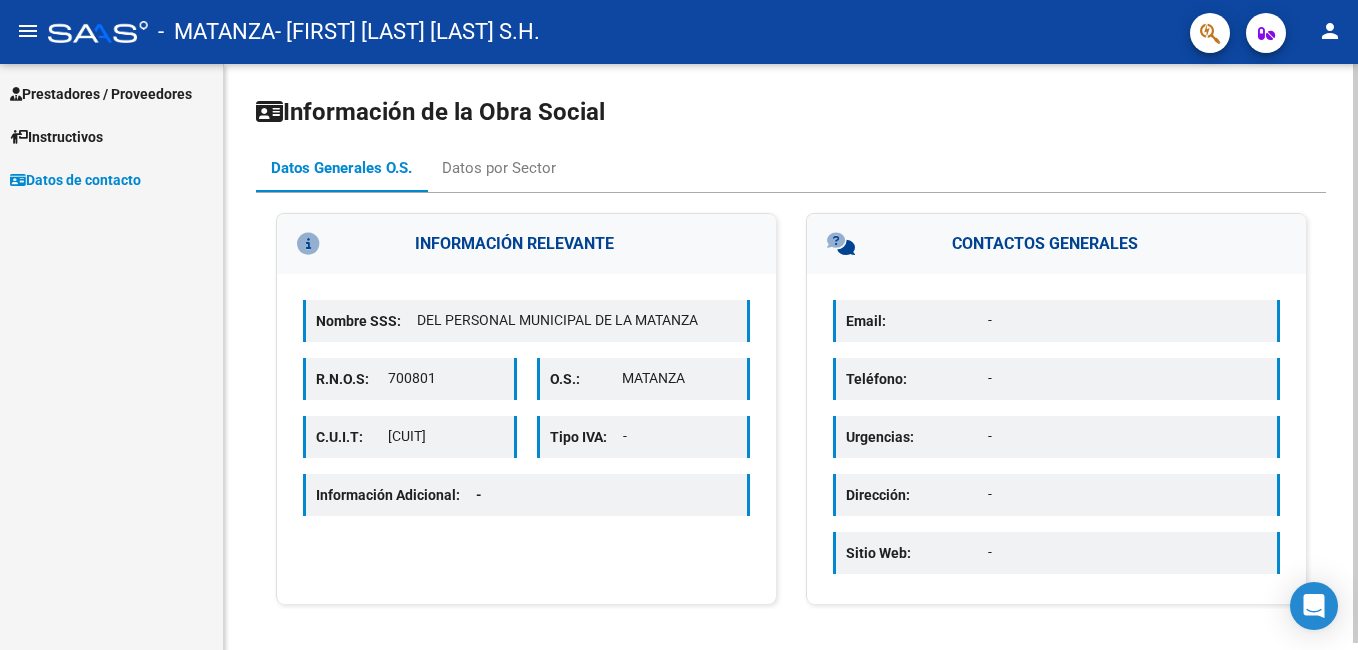 click on "Información Adicional:  -" at bounding box center (526, 495) 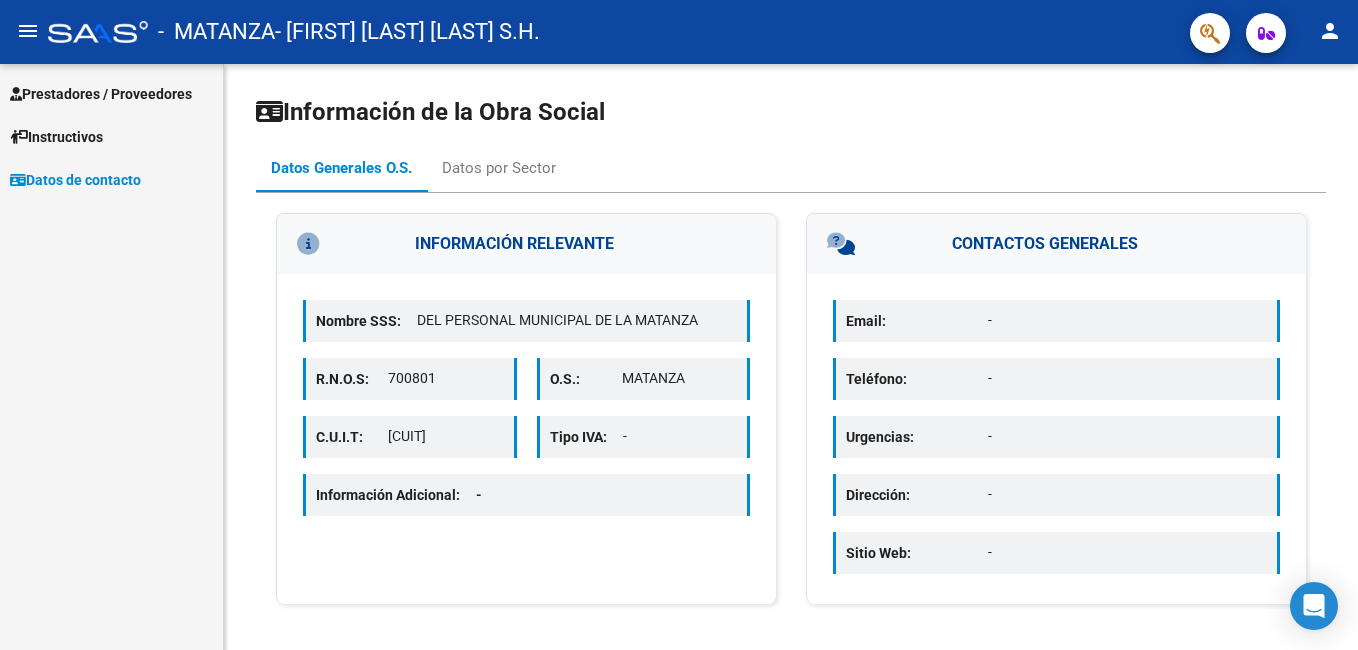 click on "Prestadores / Proveedores" at bounding box center [101, 94] 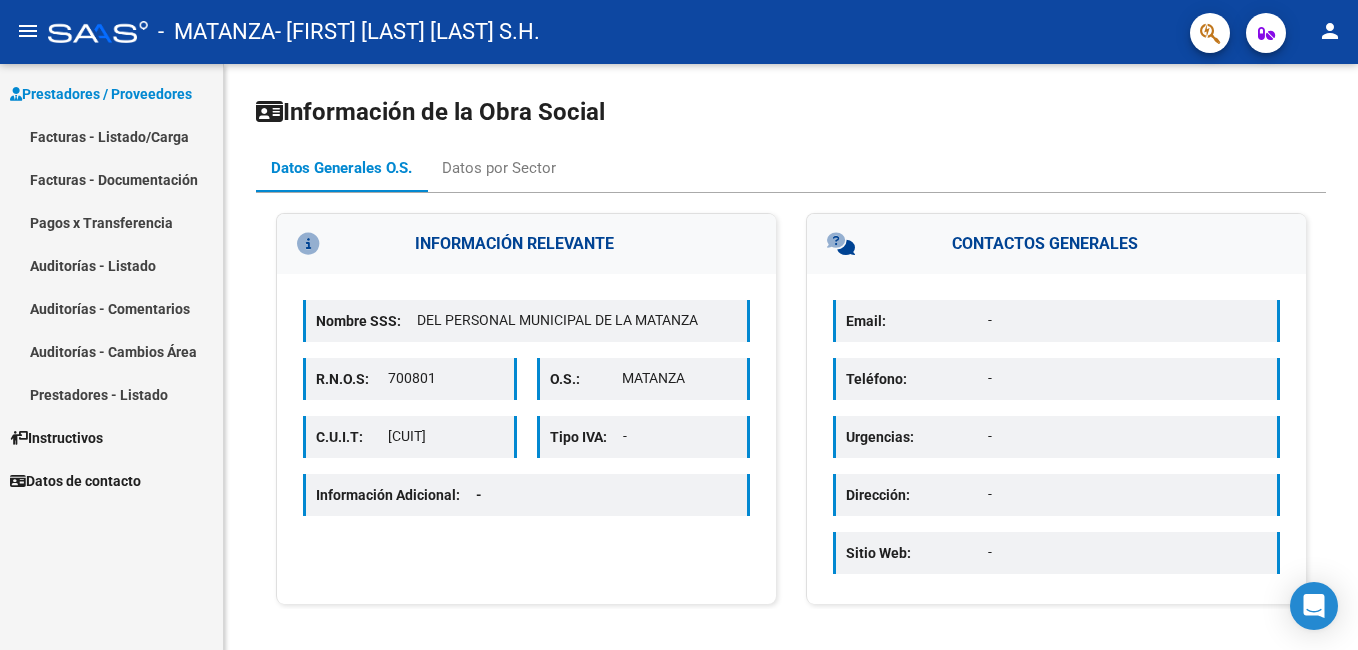 click on "Datos de contacto" at bounding box center (75, 481) 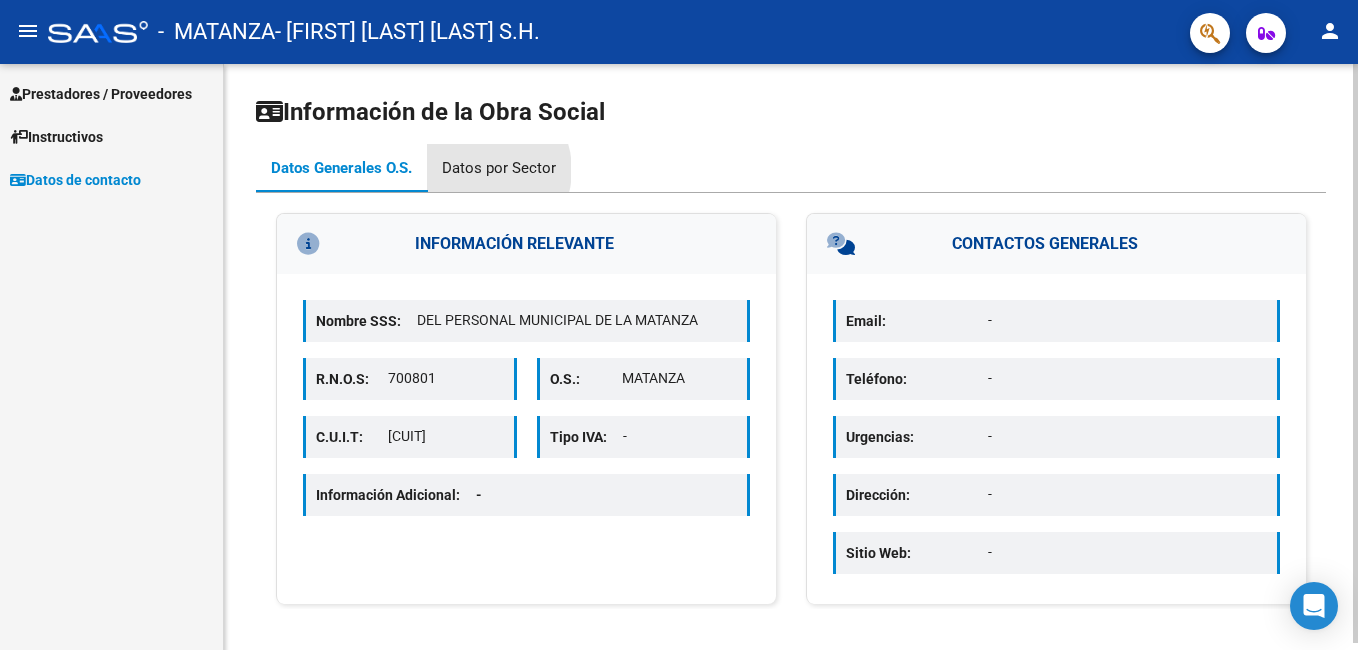 click on "Datos por Sector" at bounding box center (499, 168) 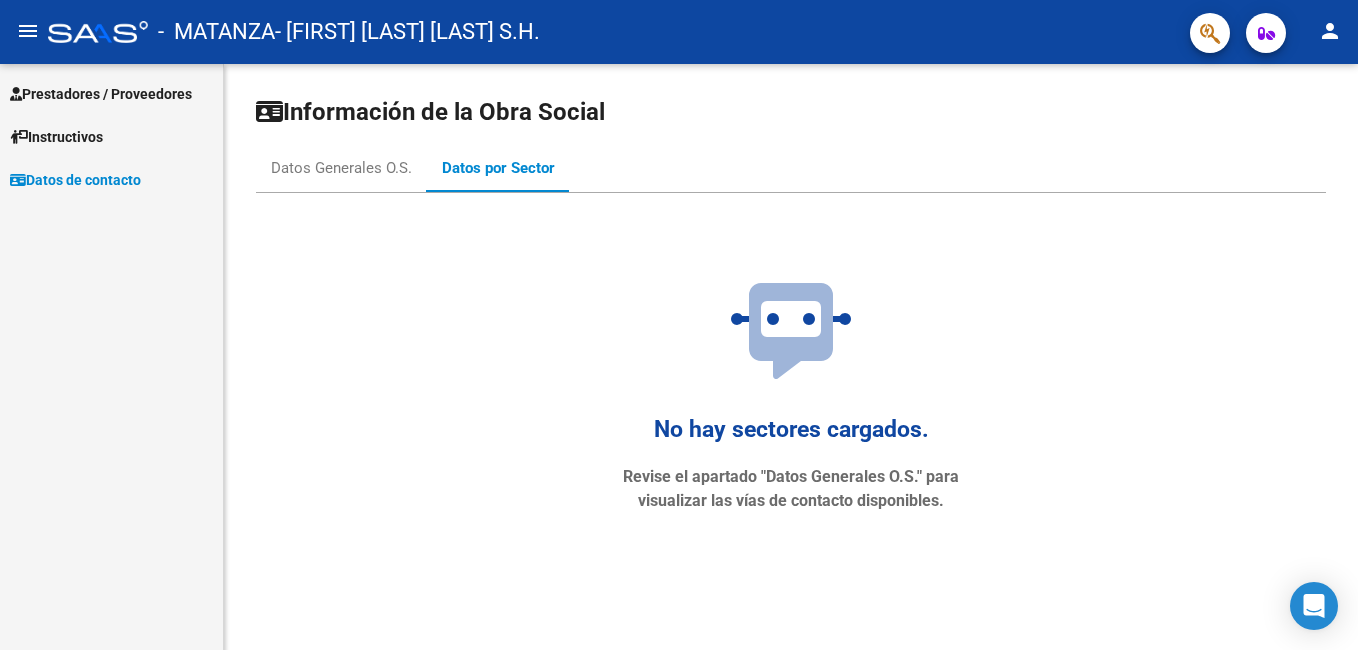 click on "No hay sectores cargados." at bounding box center [791, 430] 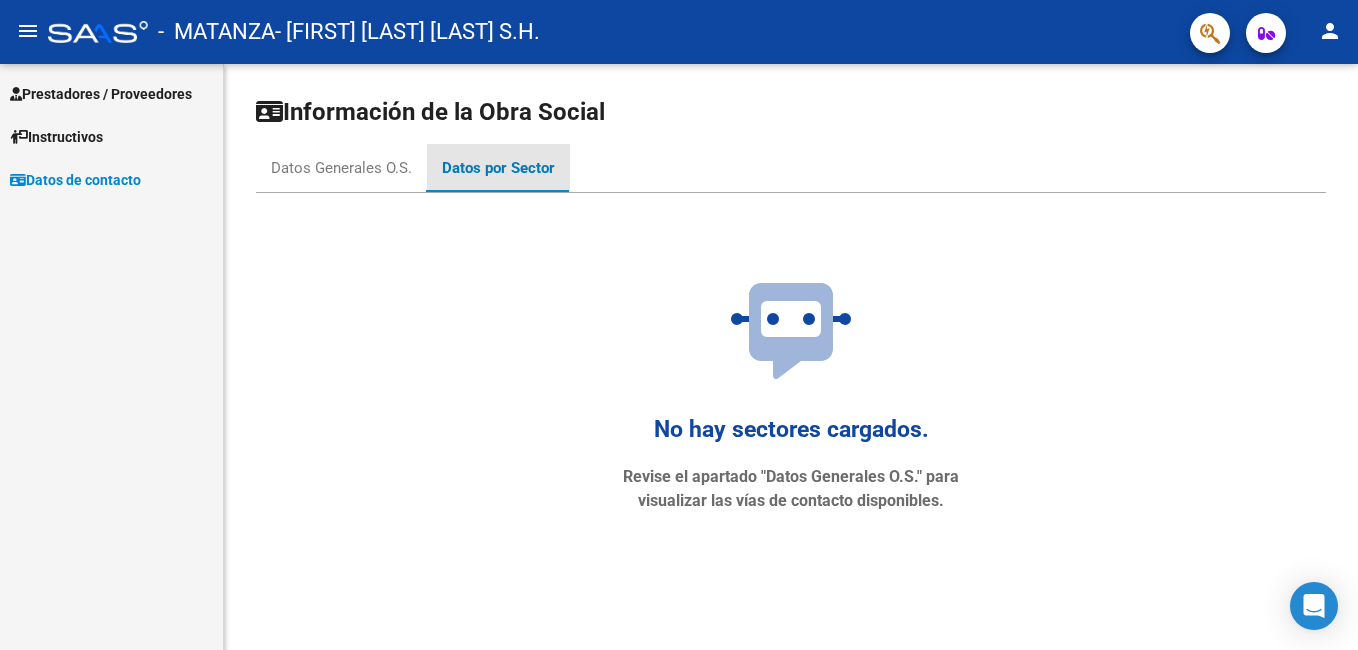 drag, startPoint x: 533, startPoint y: 166, endPoint x: 471, endPoint y: 157, distance: 62.649822 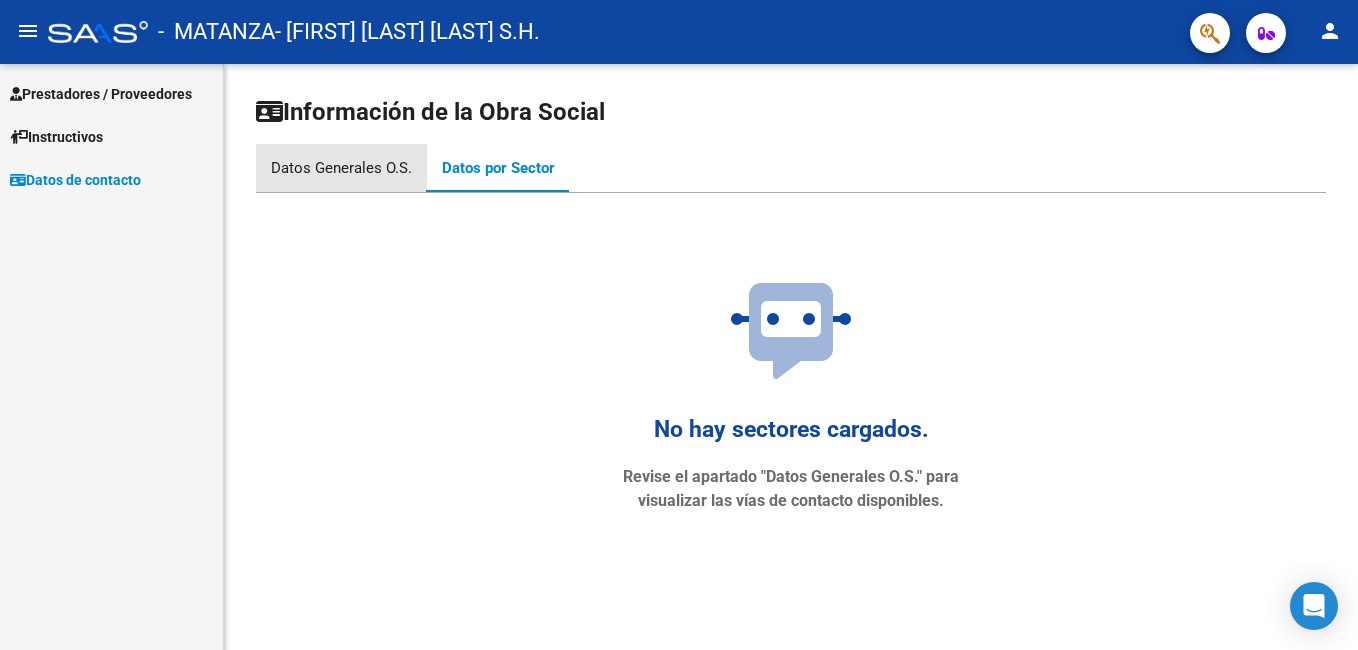 click on "Datos Generales O.S." at bounding box center (341, 168) 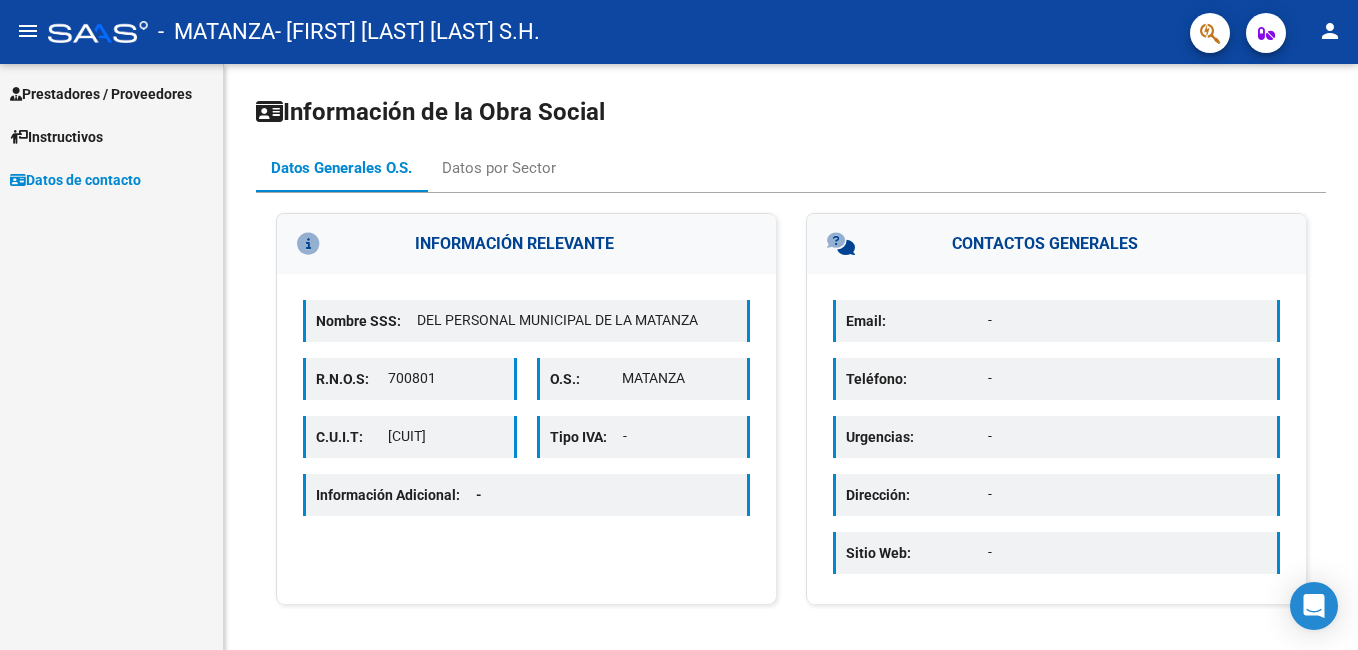 click on "person" 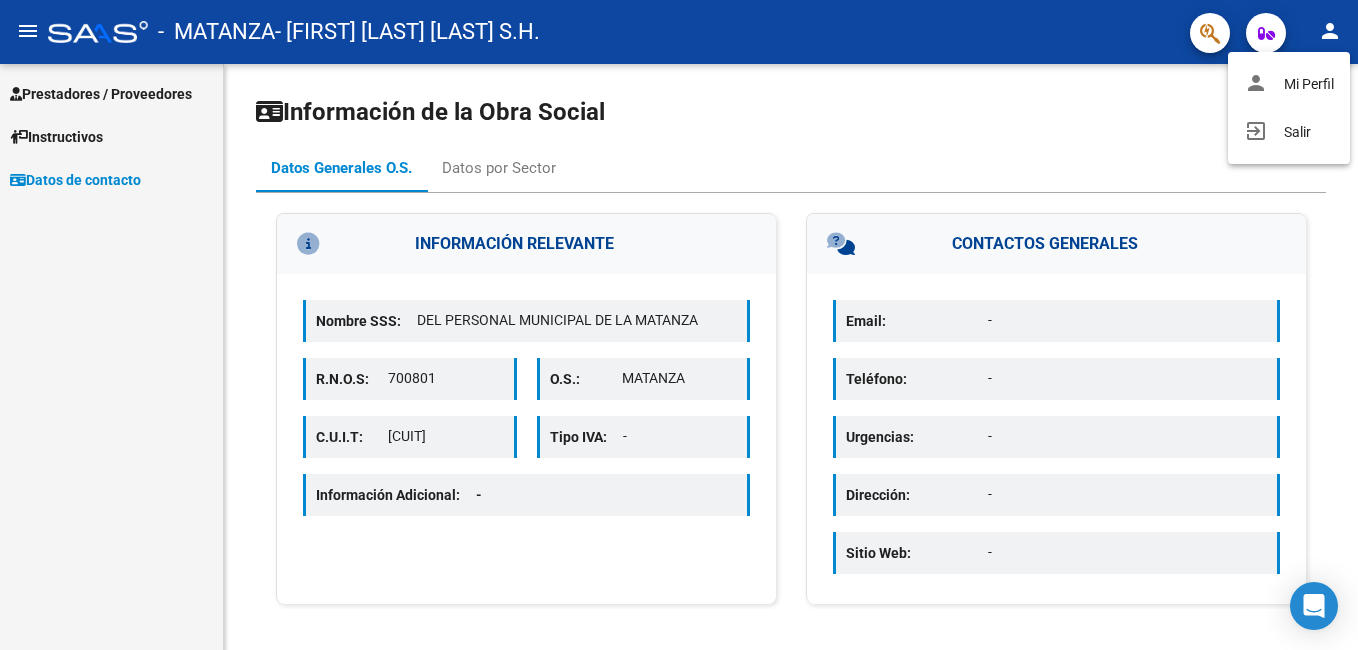 click at bounding box center [679, 325] 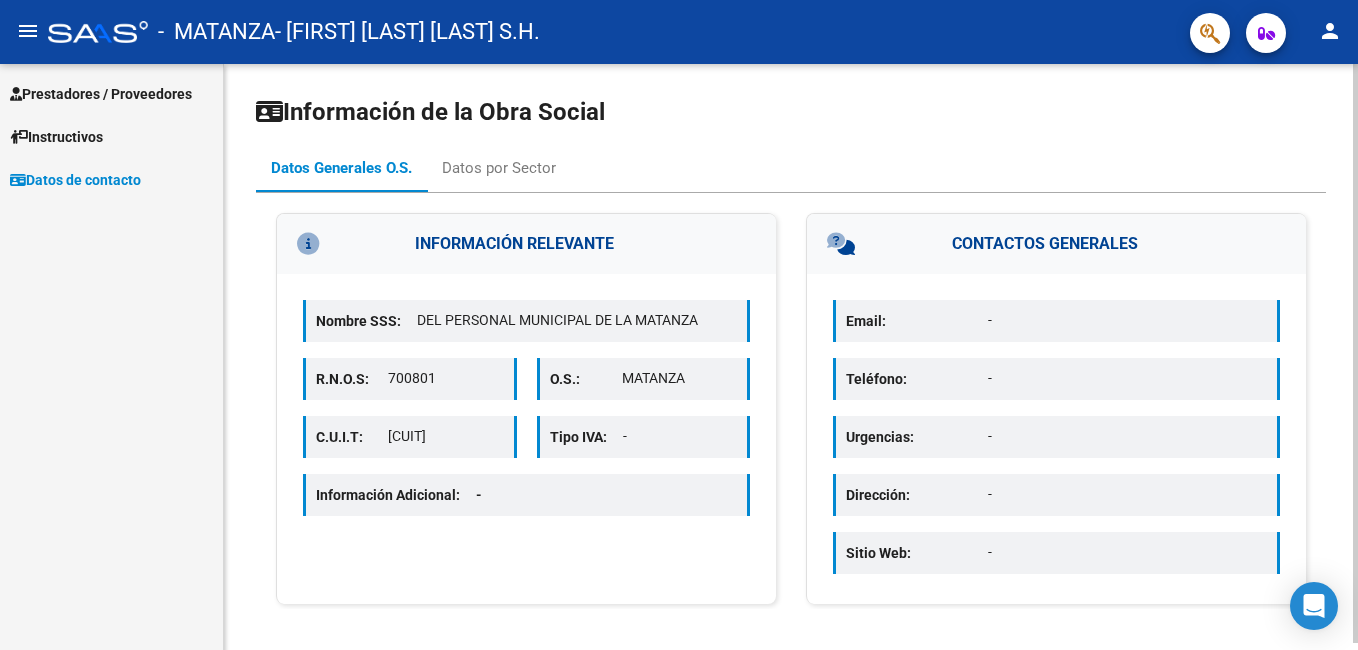 click on "Información de la Obra Social Datos Generales O.S. Datos por Sector  INFORMACIÓN RELEVANTE   Nombre SSS:   DEL PERSONAL MUNICIPAL DE LA MATANZA   R.N.O.S:   [NUMBER]   O.S.:   MATANZA   C.U.I.T:   [CUIT]   Tipo IVA:   -   Información Adicional:  -  CONTACTOS GENERALES   Email:   -   Teléfono:   -   Urgencias:   -   Dirección:   -   Sitio Web:   -" 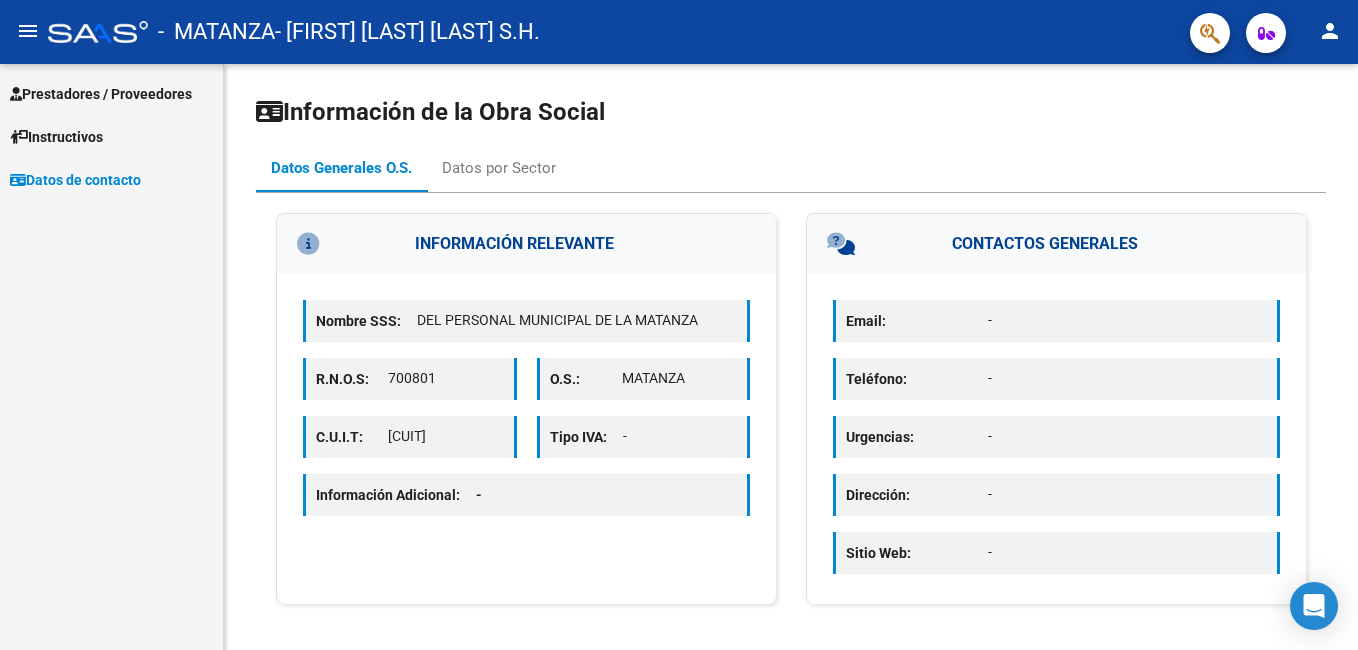 click on "menu" 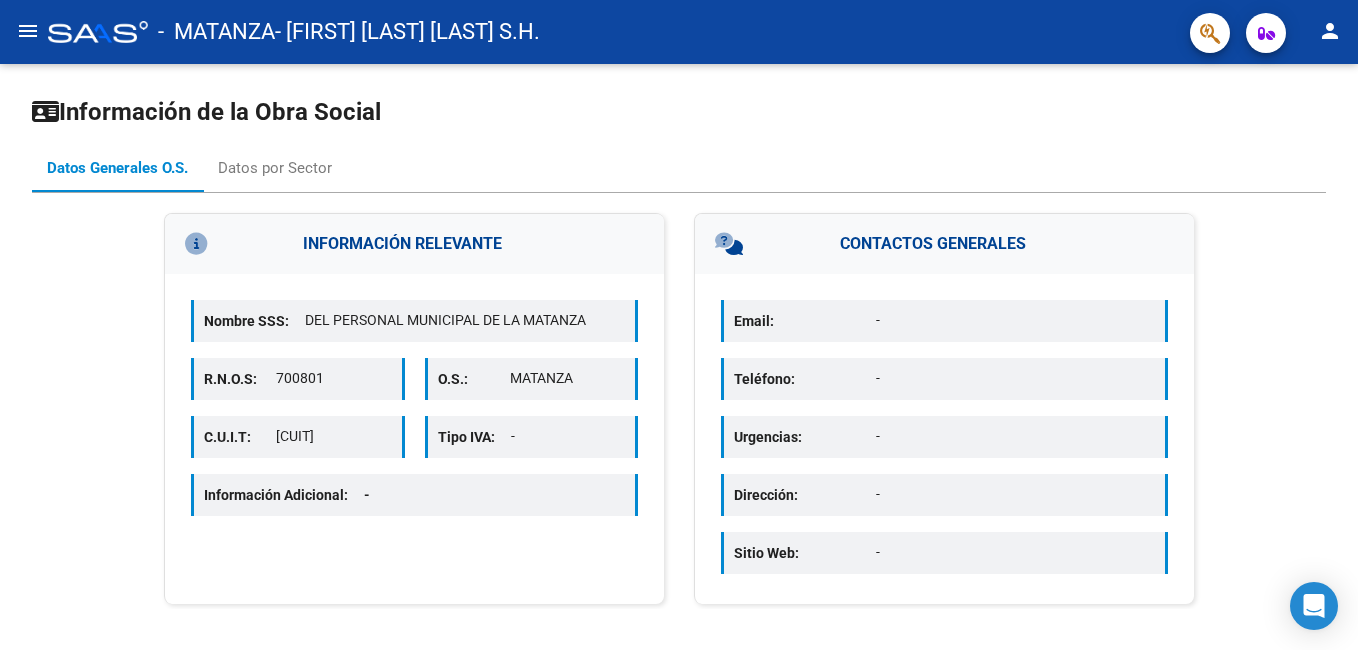click on "menu" 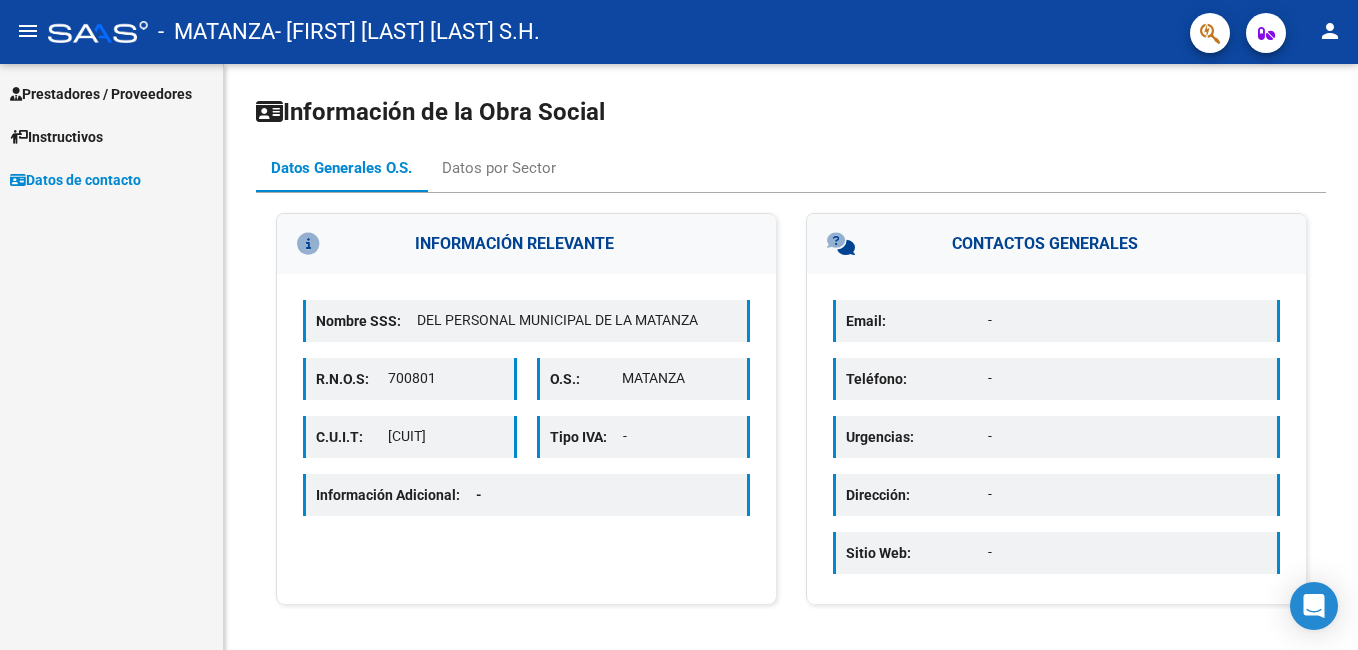 click on "Prestadores / Proveedores" at bounding box center (101, 94) 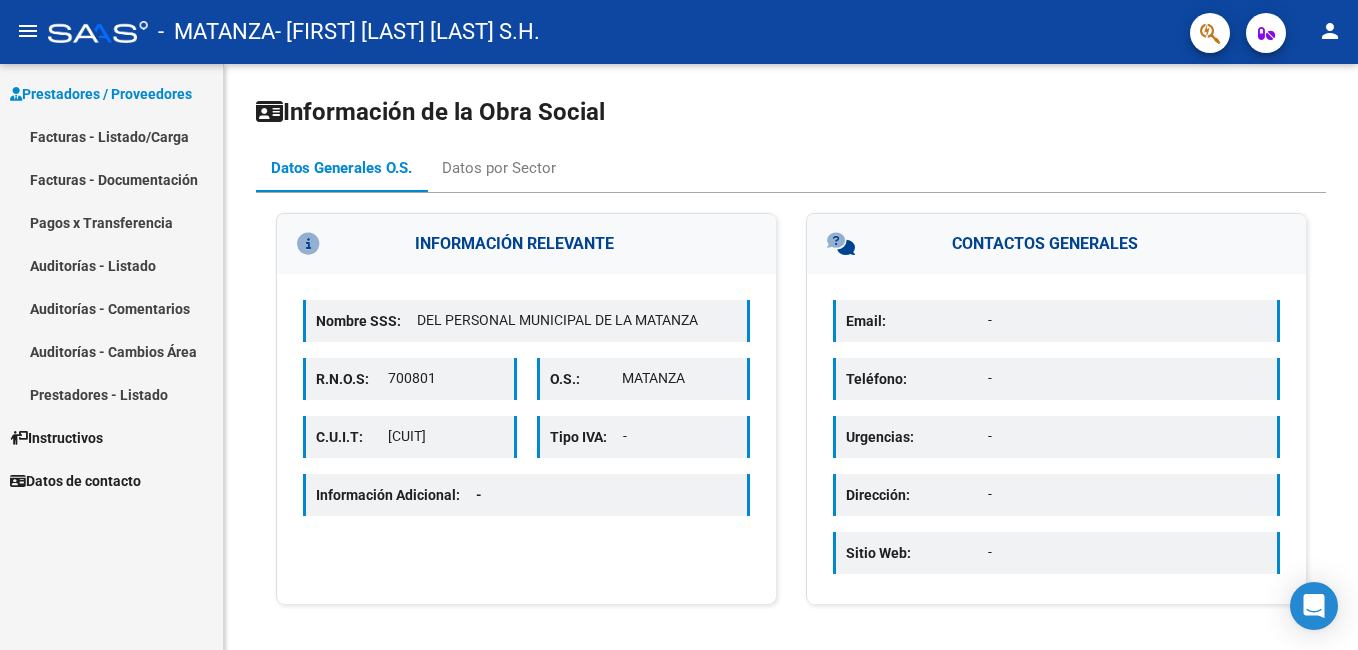 click on "Datos de contacto" at bounding box center [75, 481] 